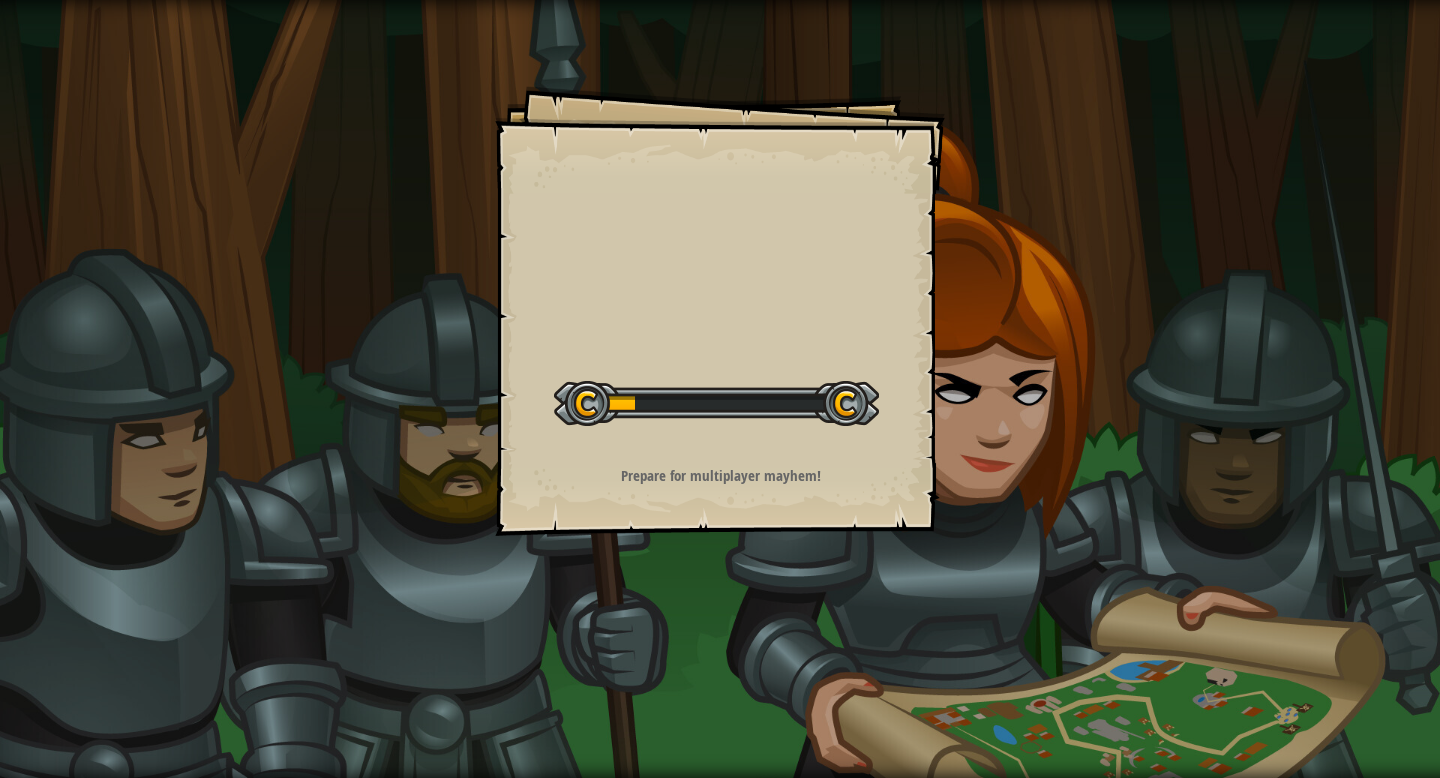 scroll, scrollTop: 0, scrollLeft: 0, axis: both 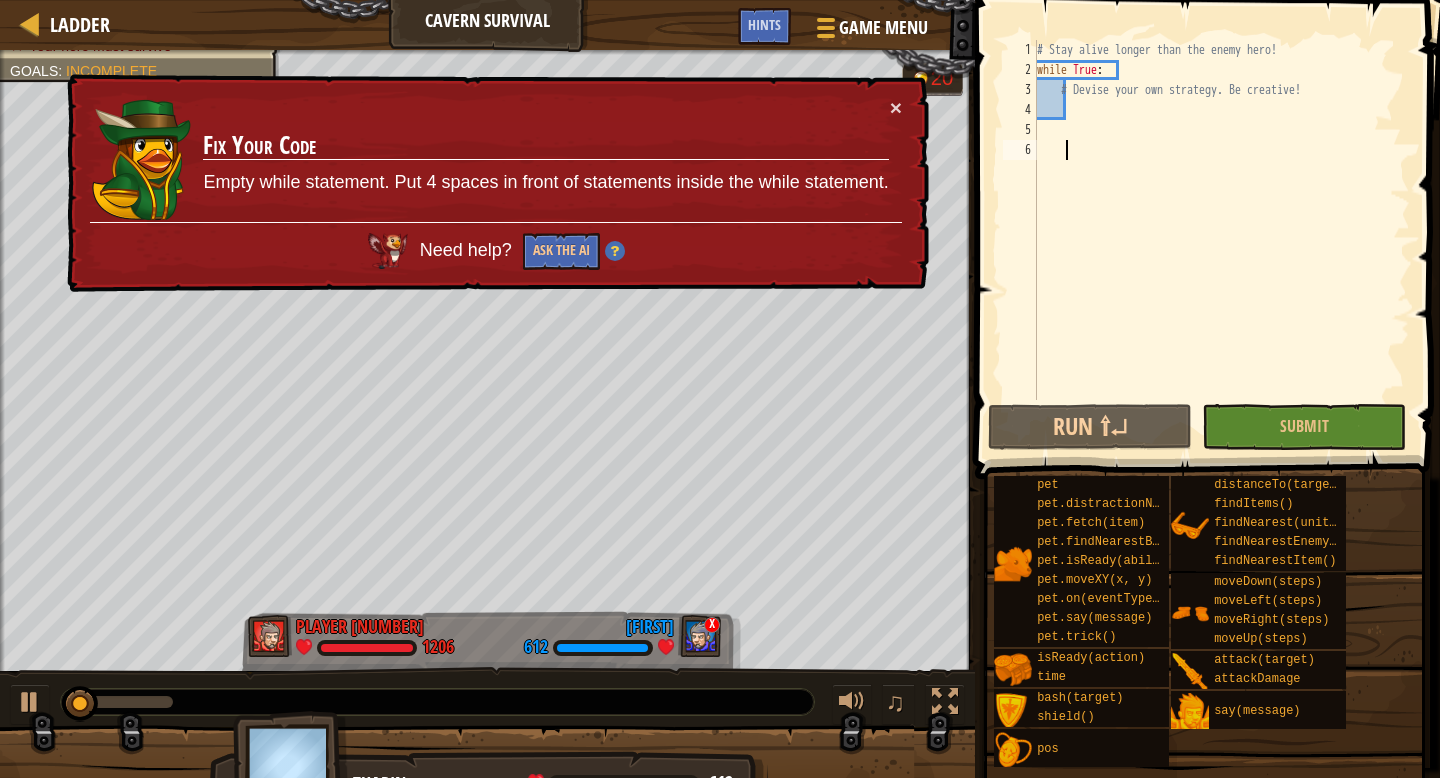 click on "# Stay alive longer than the enemy hero! while   True :      # Devise your own strategy. Be creative!" at bounding box center (1221, 240) 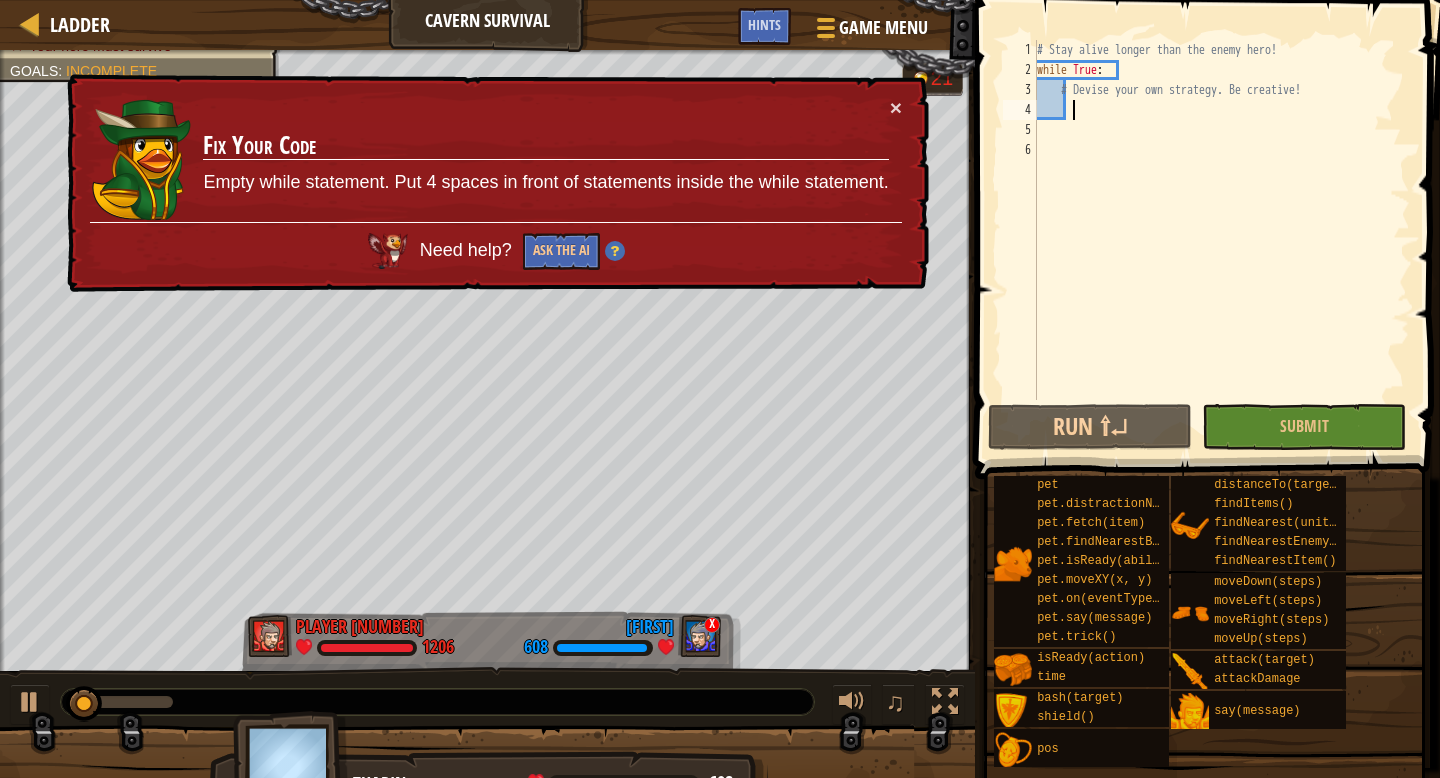 click on "# Stay alive longer than the enemy hero! while   True :      # Devise your own strategy. Be creative!" at bounding box center (1221, 240) 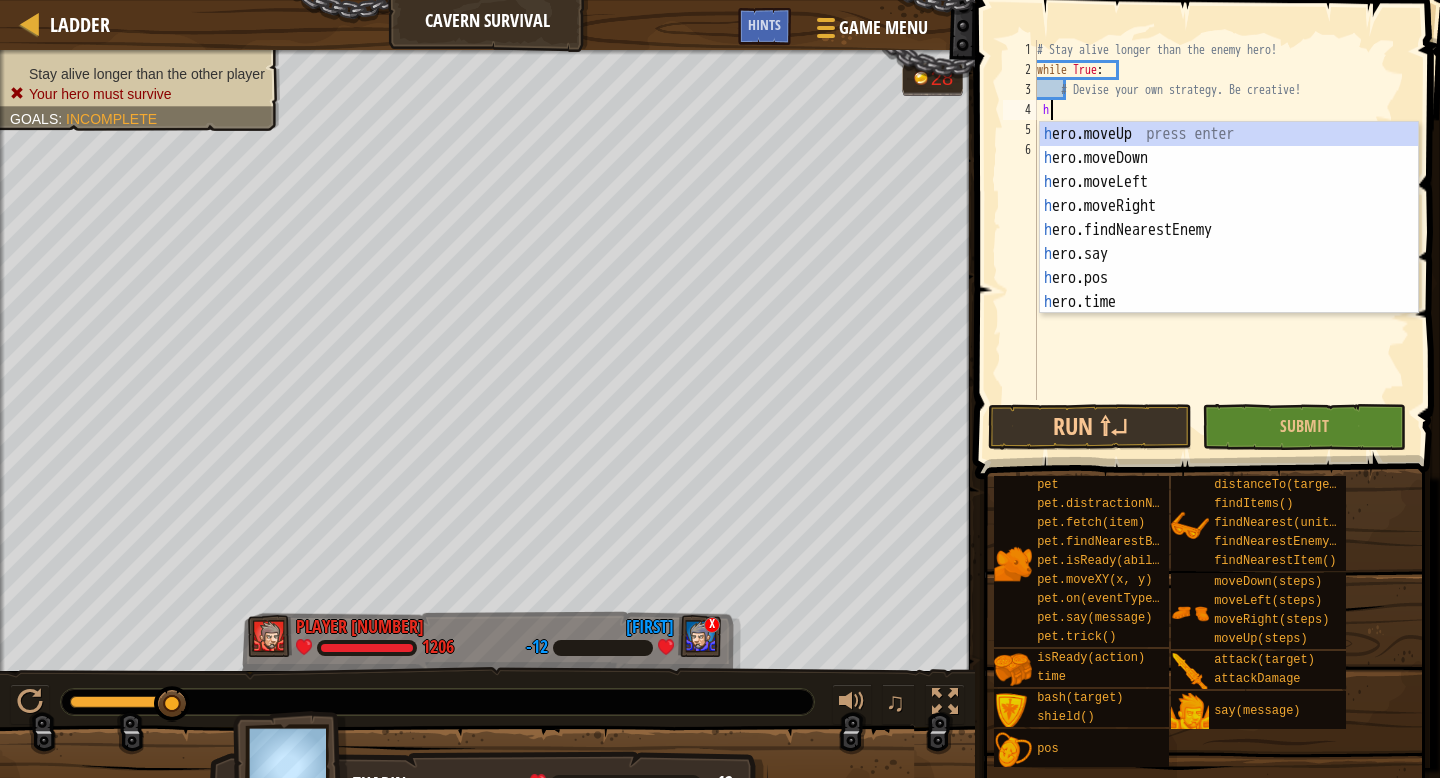 scroll, scrollTop: 9, scrollLeft: 1, axis: both 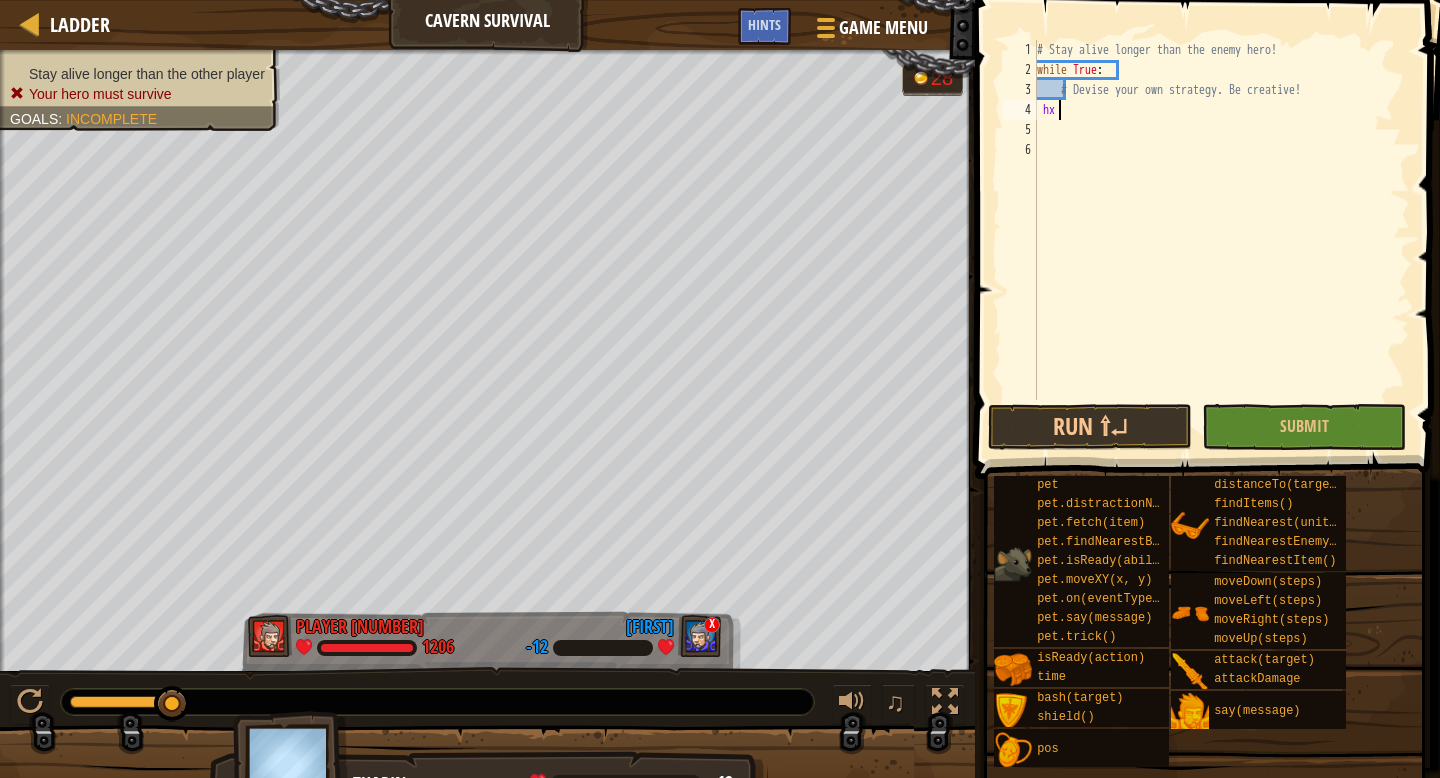 type on "h" 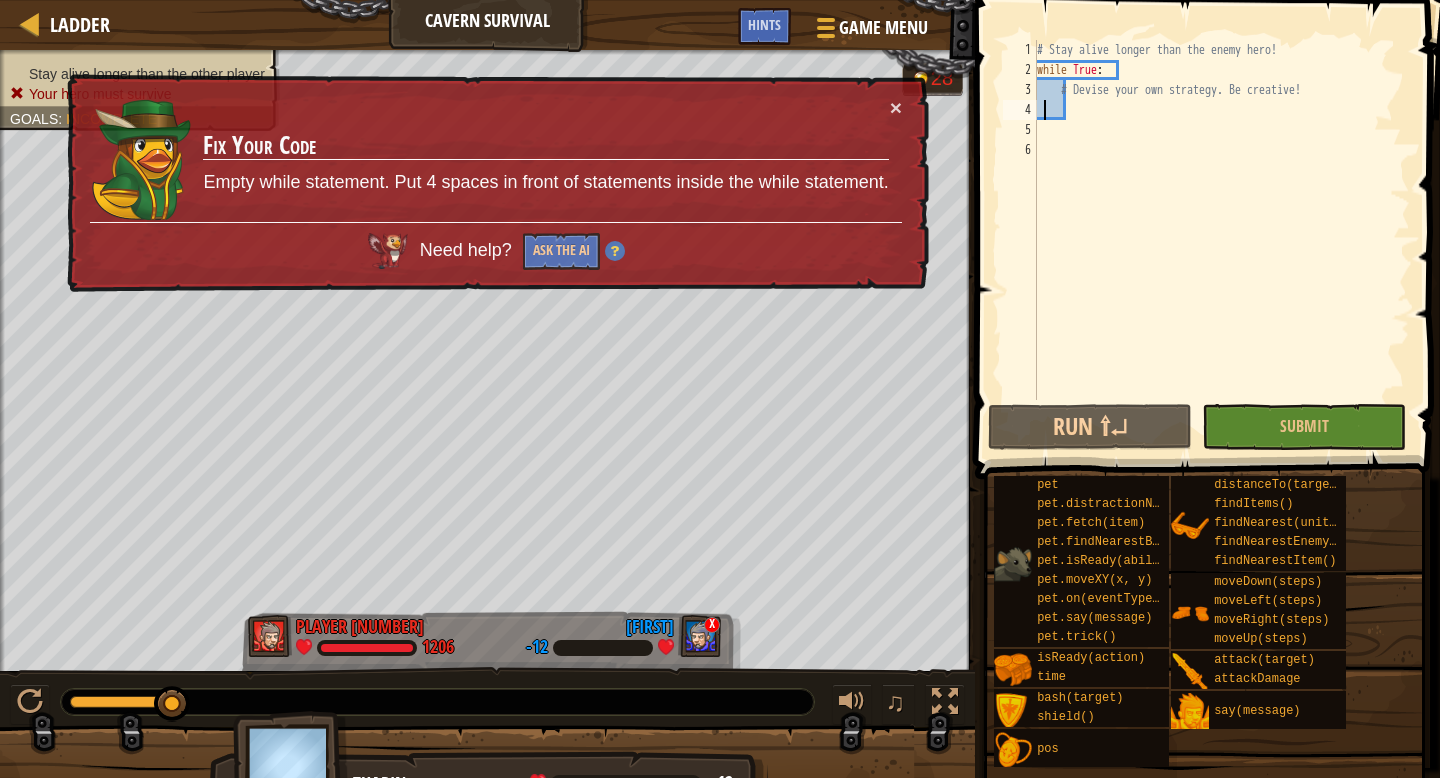 type on "h" 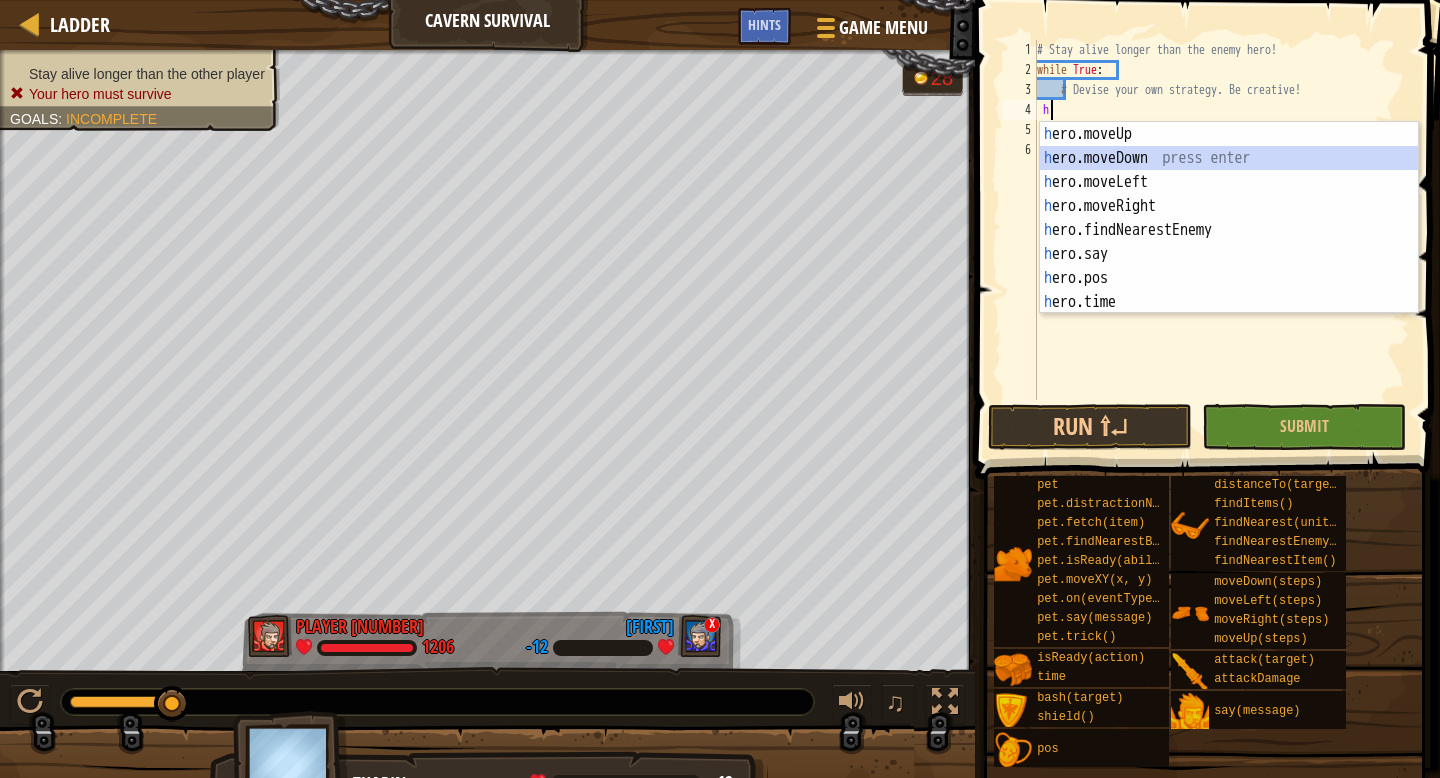 click on "h ero.moveUp press enter h ero.moveDown press enter h ero.moveLeft press enter h ero.moveRight press enter h ero.findNearestEnemy press enter h ero.say press enter h ero.pos press enter h ero.time press enter h ero.shield press enter" at bounding box center [1229, 242] 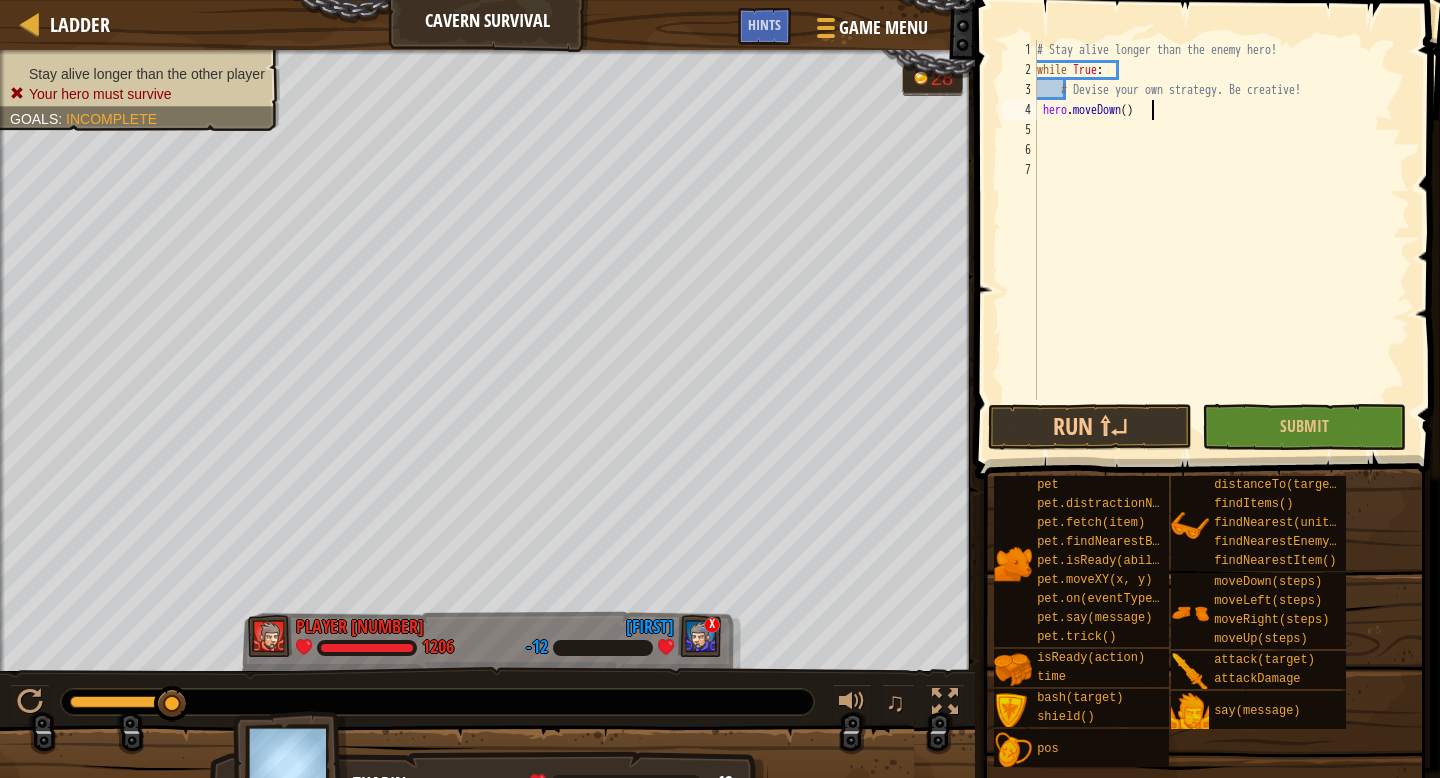 click on "# Stay alive longer than the enemy hero! while True : # Devise your own strategy. Be creative! hero . moveDown ( )" at bounding box center (1221, 240) 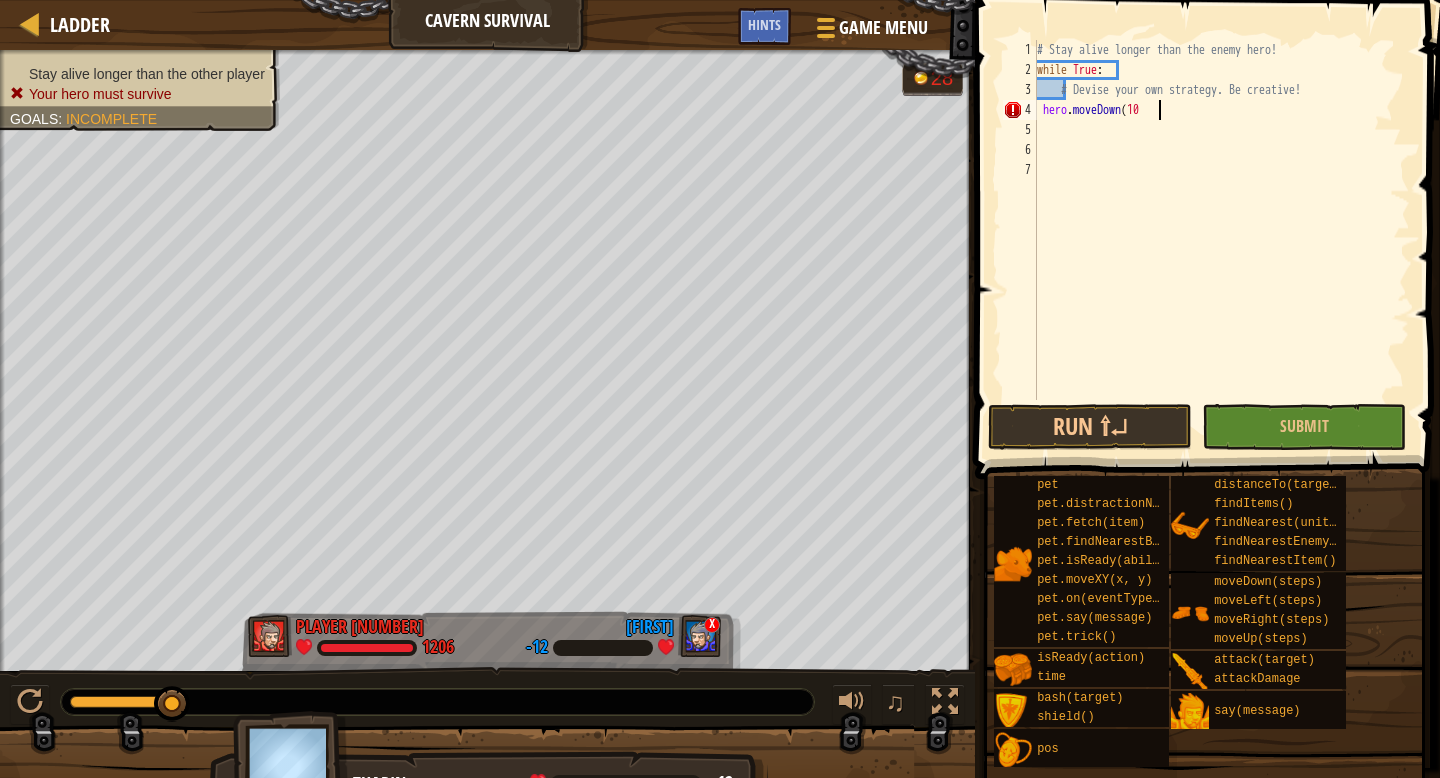 scroll, scrollTop: 9, scrollLeft: 9, axis: both 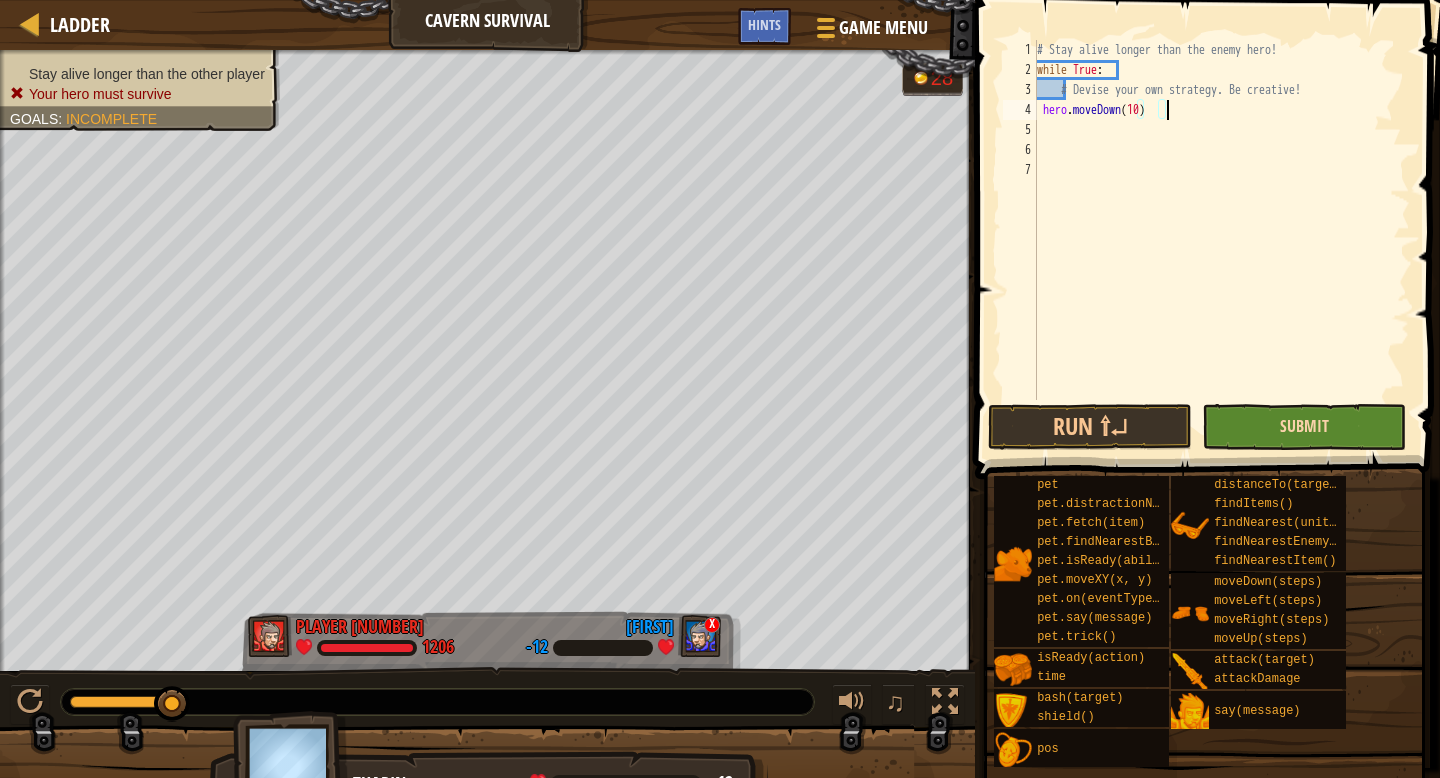 type on "hero.moveDown(10)" 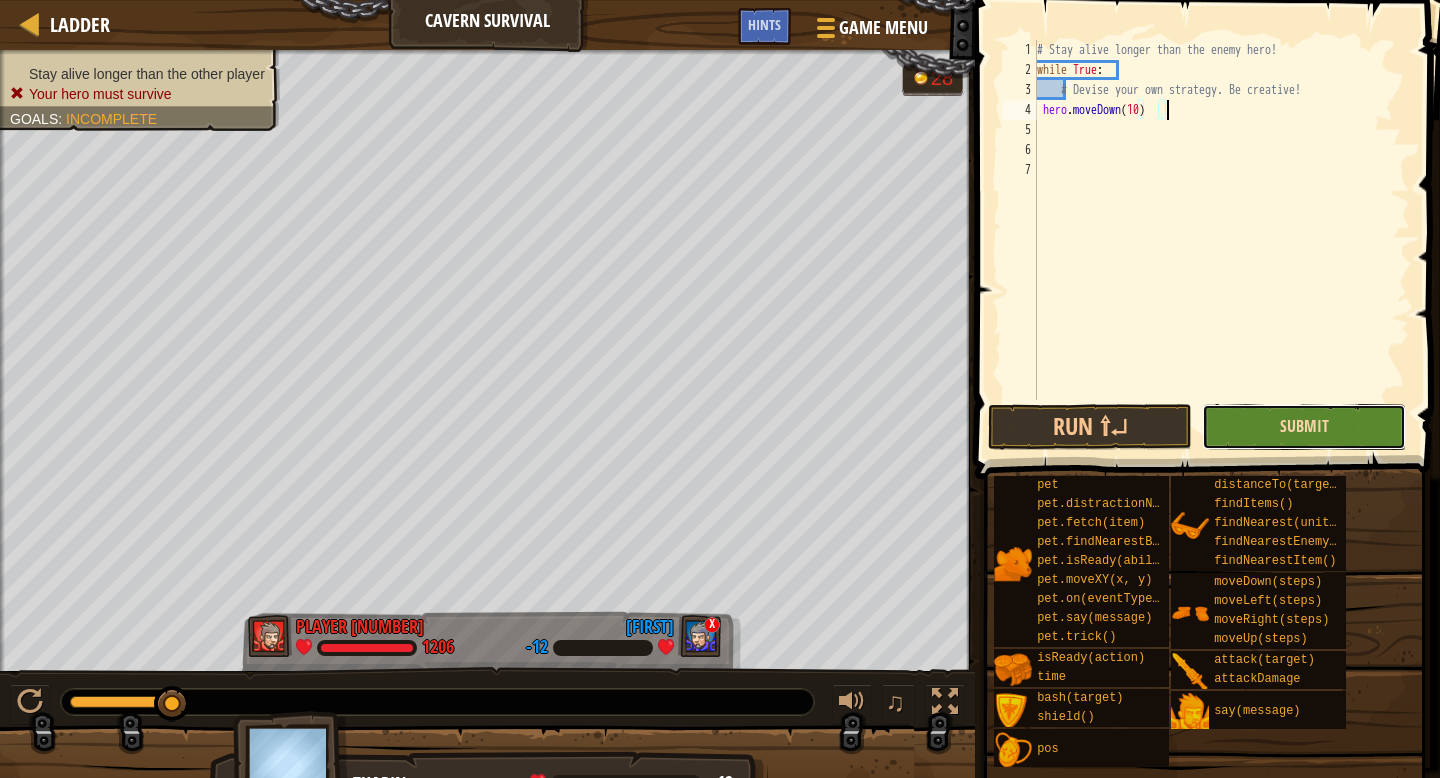click on "Submit" at bounding box center (1304, 426) 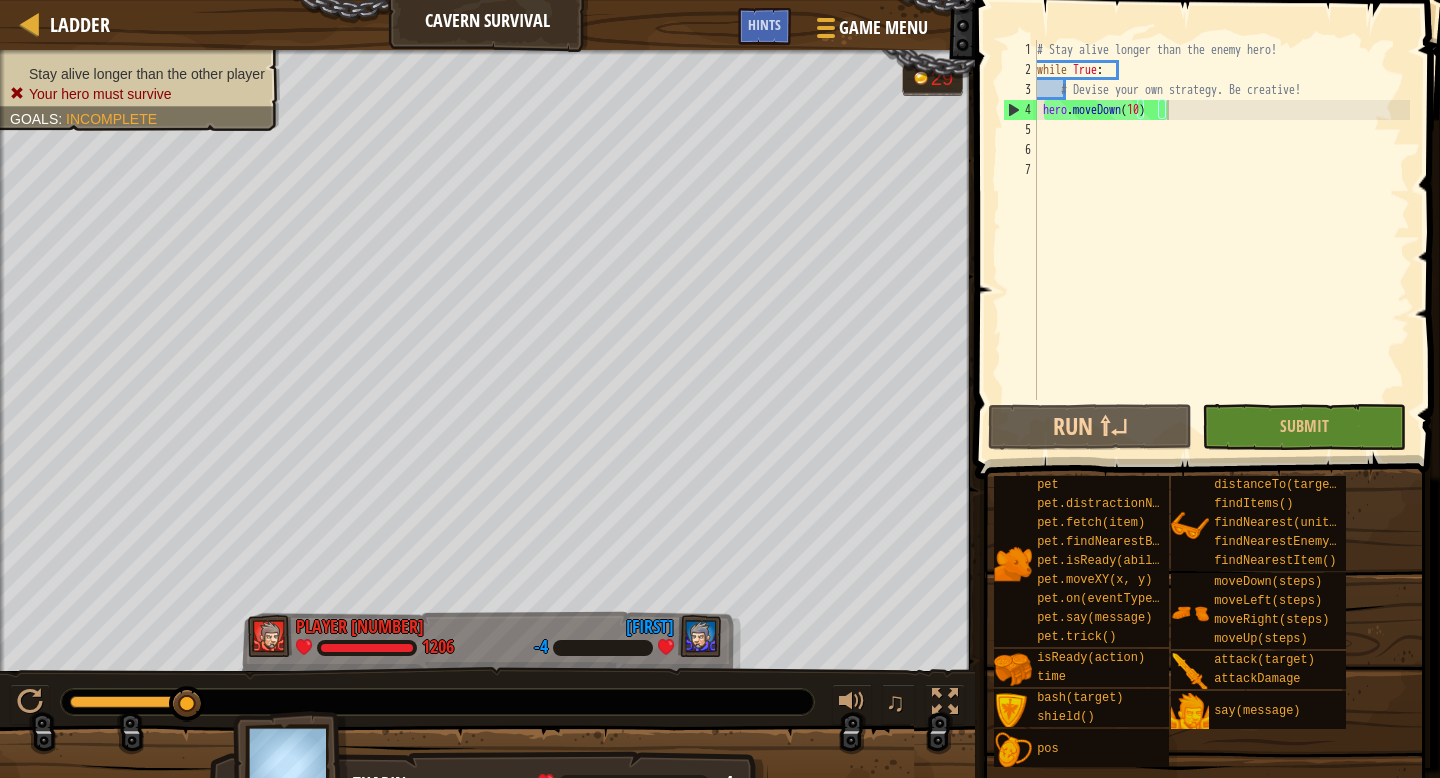 click on "4" at bounding box center (1020, 110) 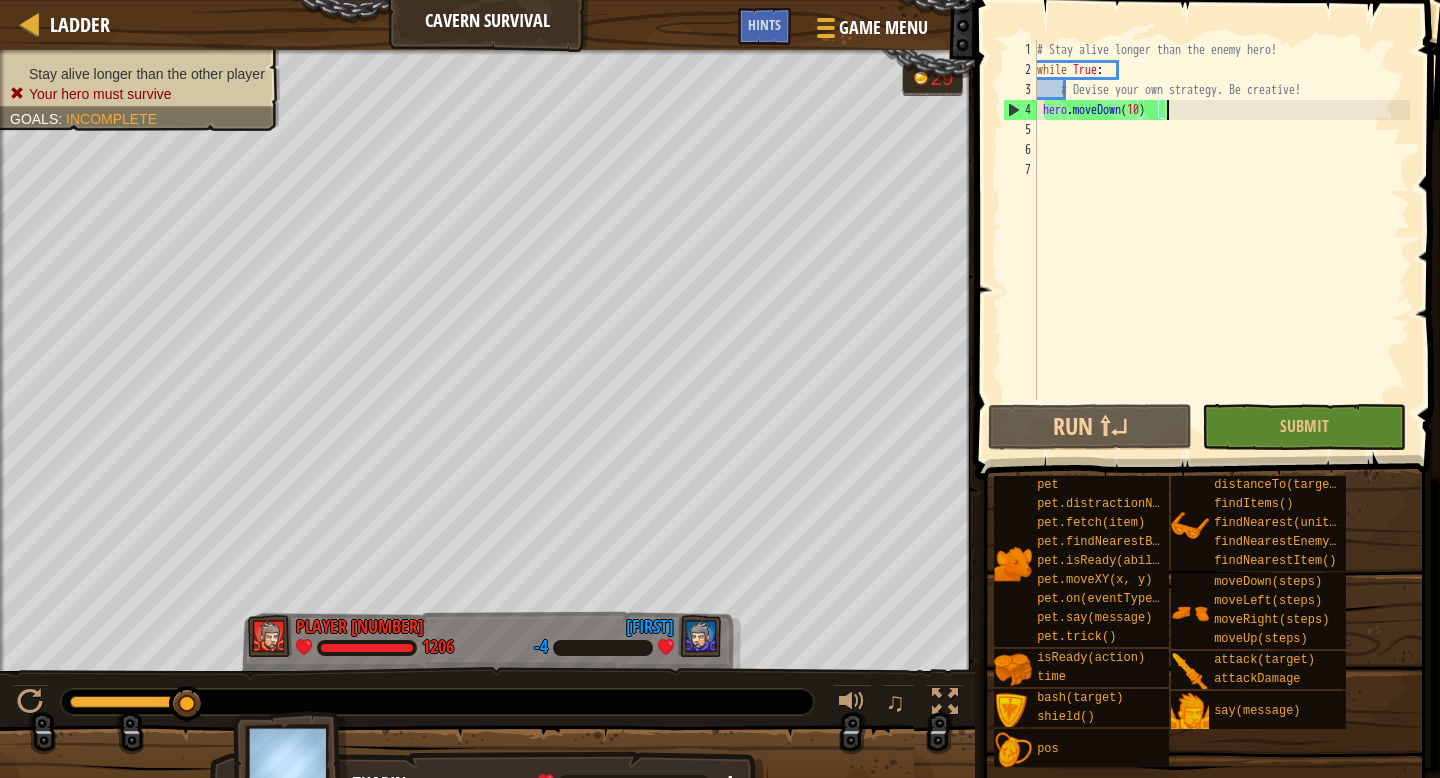 click on "# Stay alive longer than the enemy hero! while True : # Devise your own strategy. Be creative! hero . moveDown ( 10 )" at bounding box center (1221, 240) 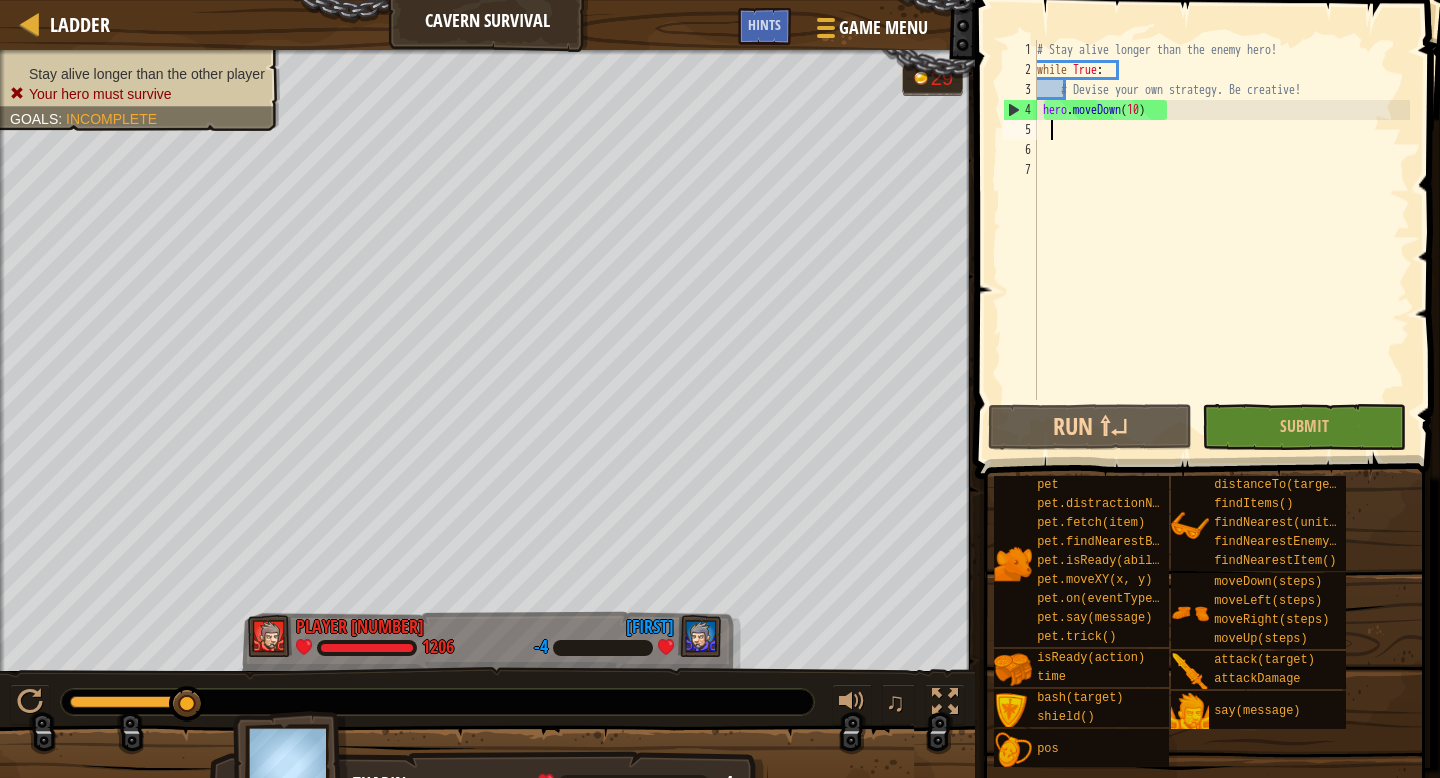 scroll, scrollTop: 9, scrollLeft: 4, axis: both 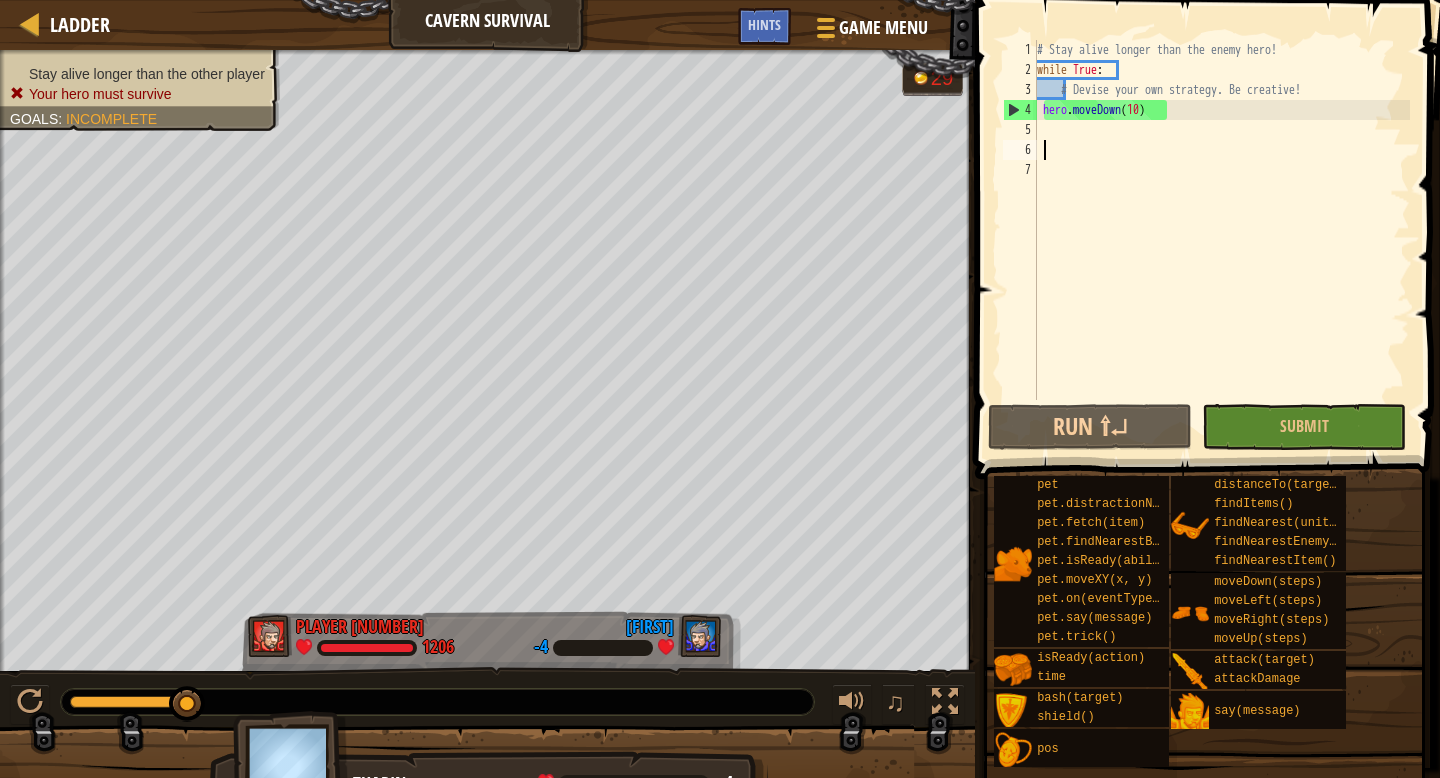 click on "# Stay alive longer than the enemy hero! while True : # Devise your own strategy. Be creative! hero . moveDown ( 10 )" at bounding box center (1221, 240) 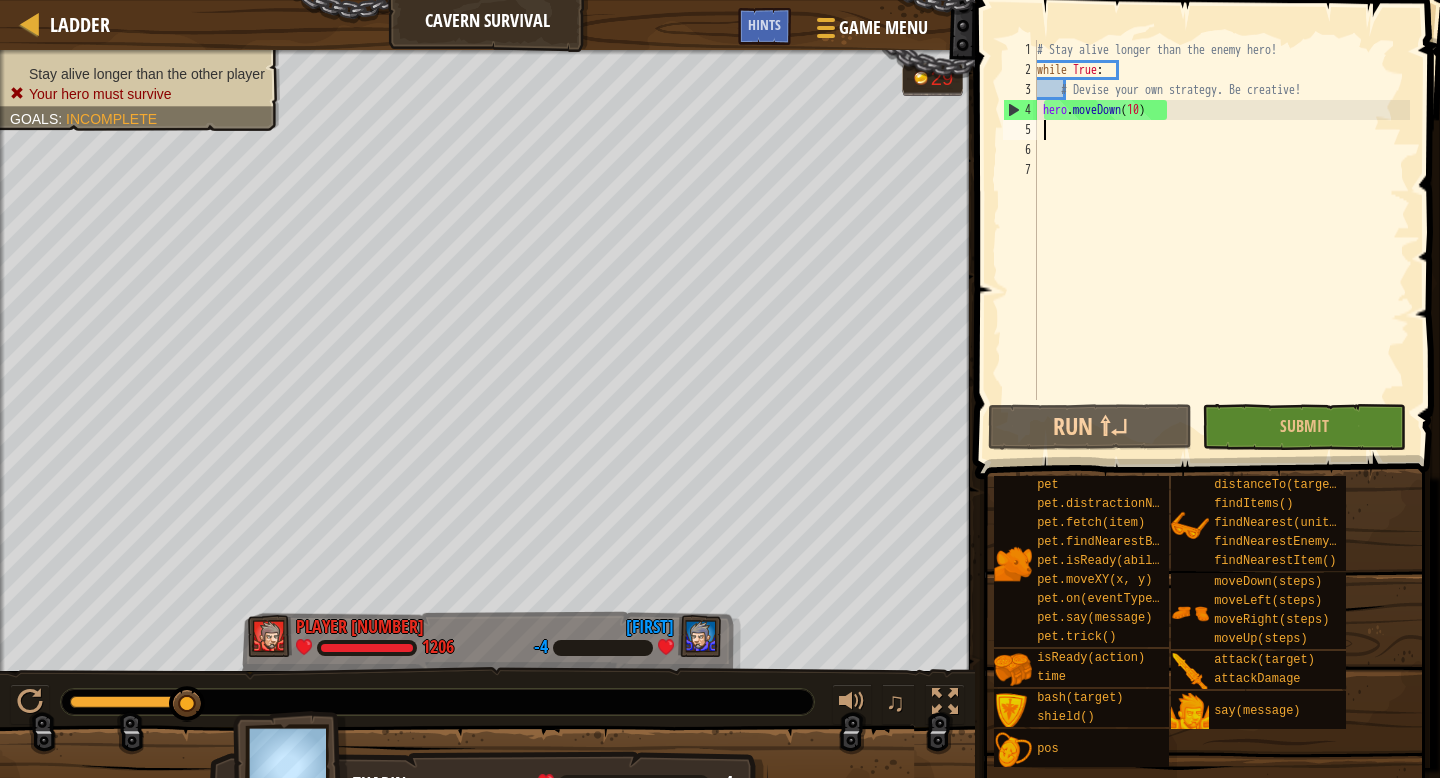 click on "# Stay alive longer than the enemy hero! while True : # Devise your own strategy. Be creative! hero . moveDown ( 10 )" at bounding box center (1221, 240) 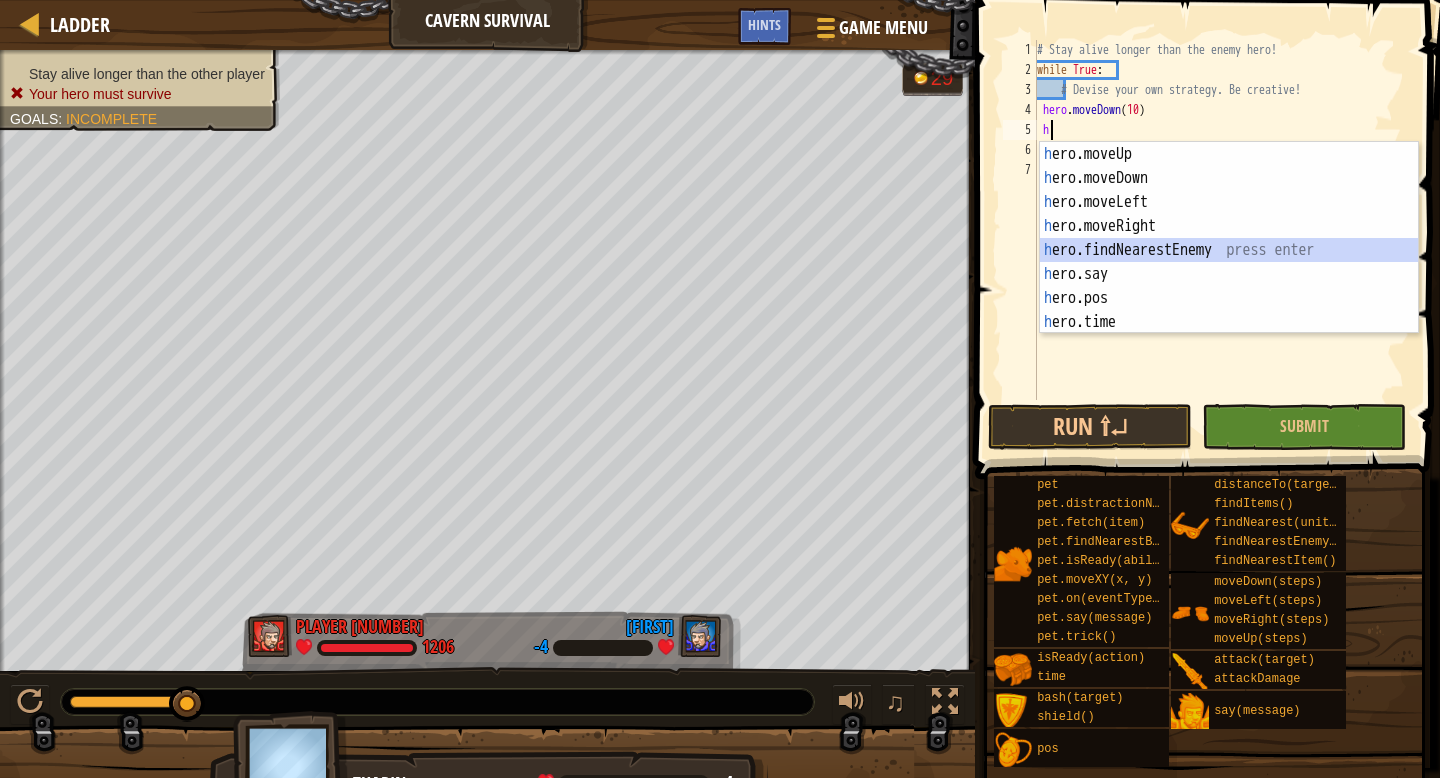 click on "h ero.moveUp press enter h ero.moveDown press enter h ero.moveLeft press enter h ero.moveRight press enter h ero.findNearestEnemy press enter h ero.say press enter h ero.pos press enter h ero.time press enter h ero.shield press enter" at bounding box center [1229, 262] 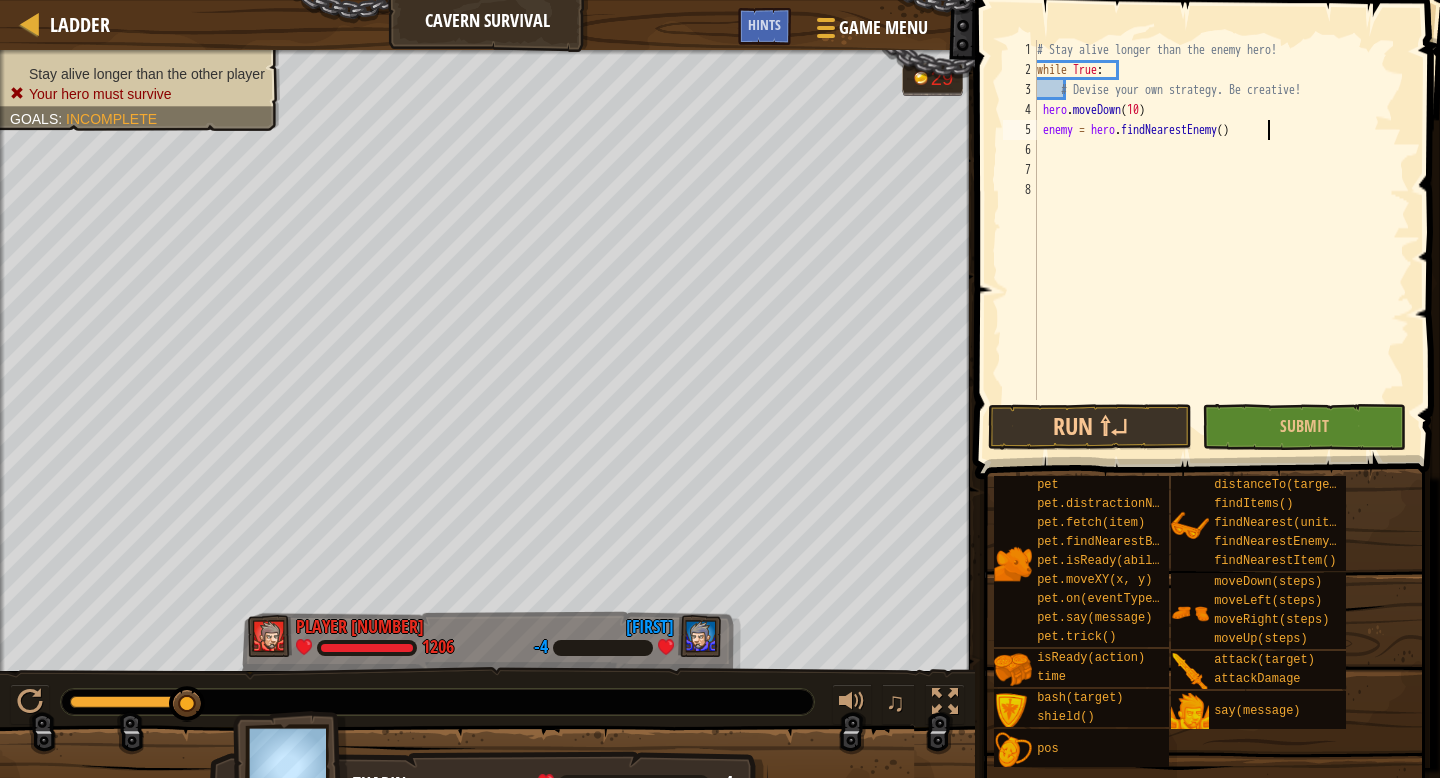click on "# Stay alive longer than the enemy hero! while True : # Devise your own strategy. Be creative! hero . moveDown ( 10 ) enemy = hero . findNearestEnemy ( )" at bounding box center (1221, 240) 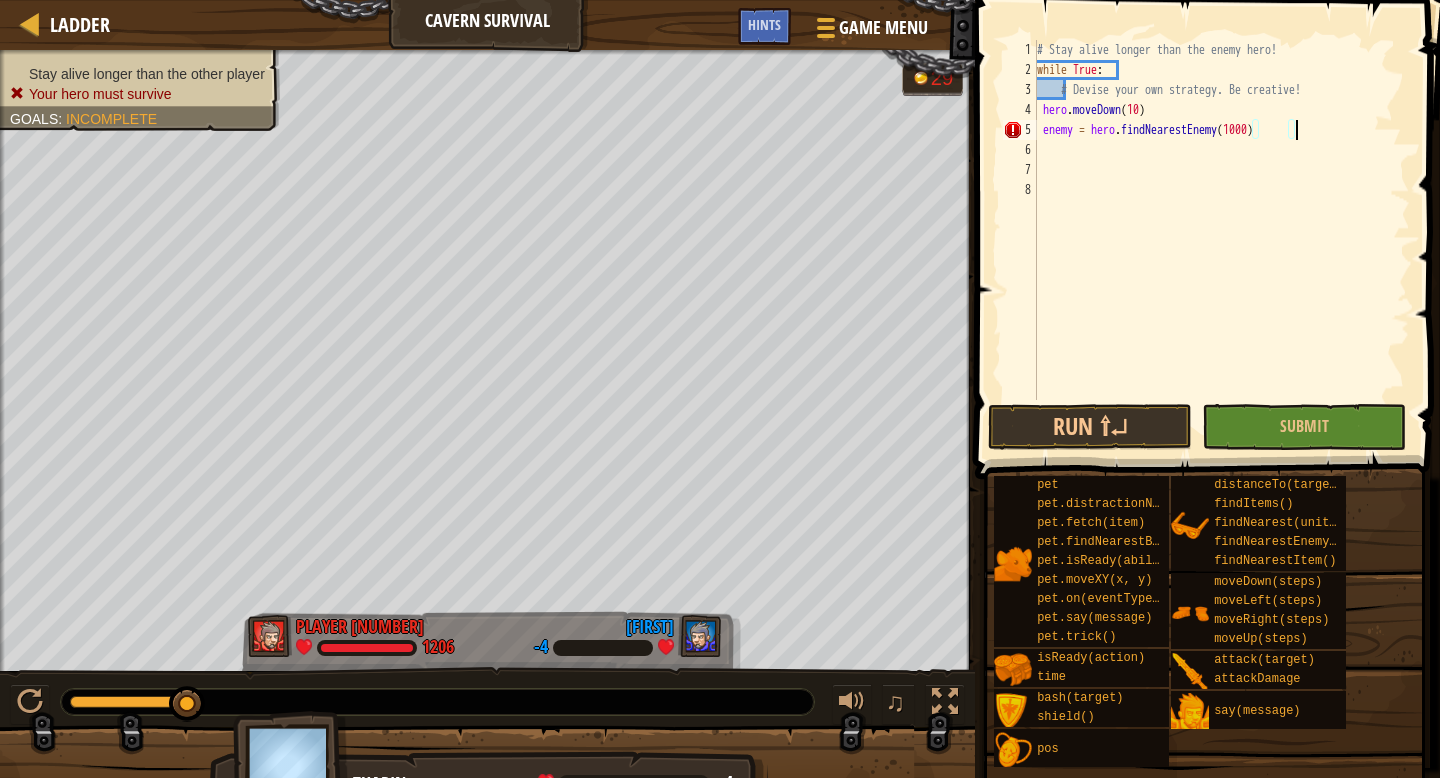 scroll, scrollTop: 9, scrollLeft: 20, axis: both 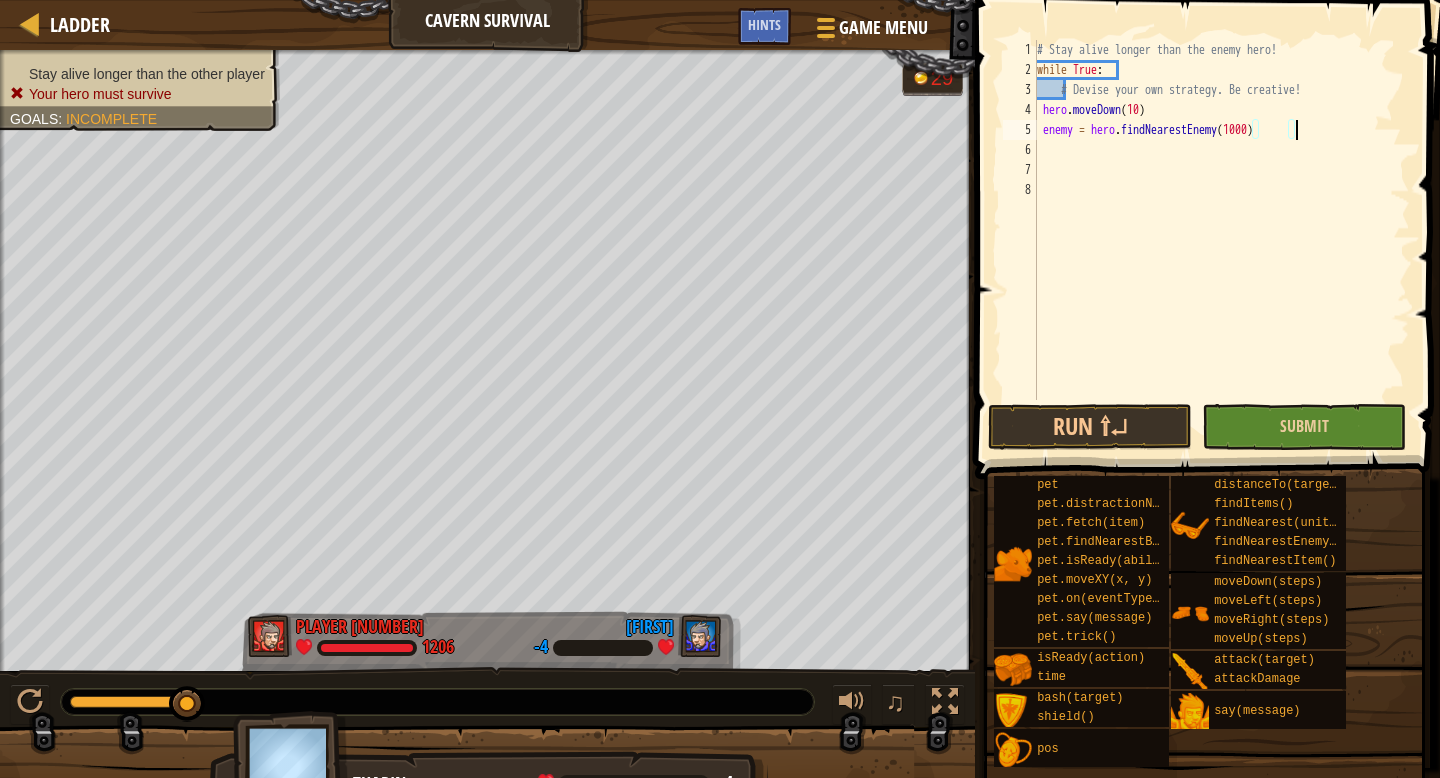 type on "enemy = hero.findNearestEnemy(1000)" 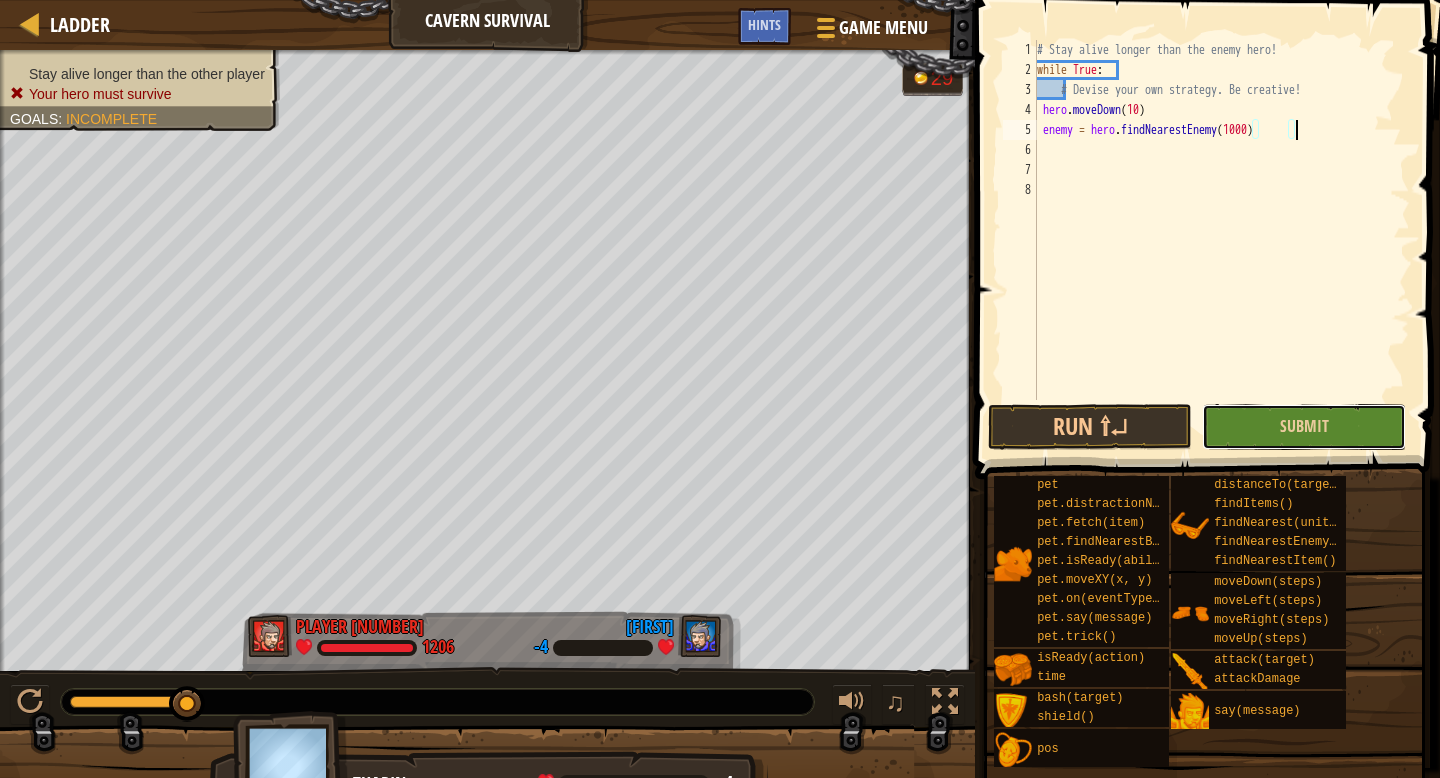 click on "Submit" at bounding box center (1304, 427) 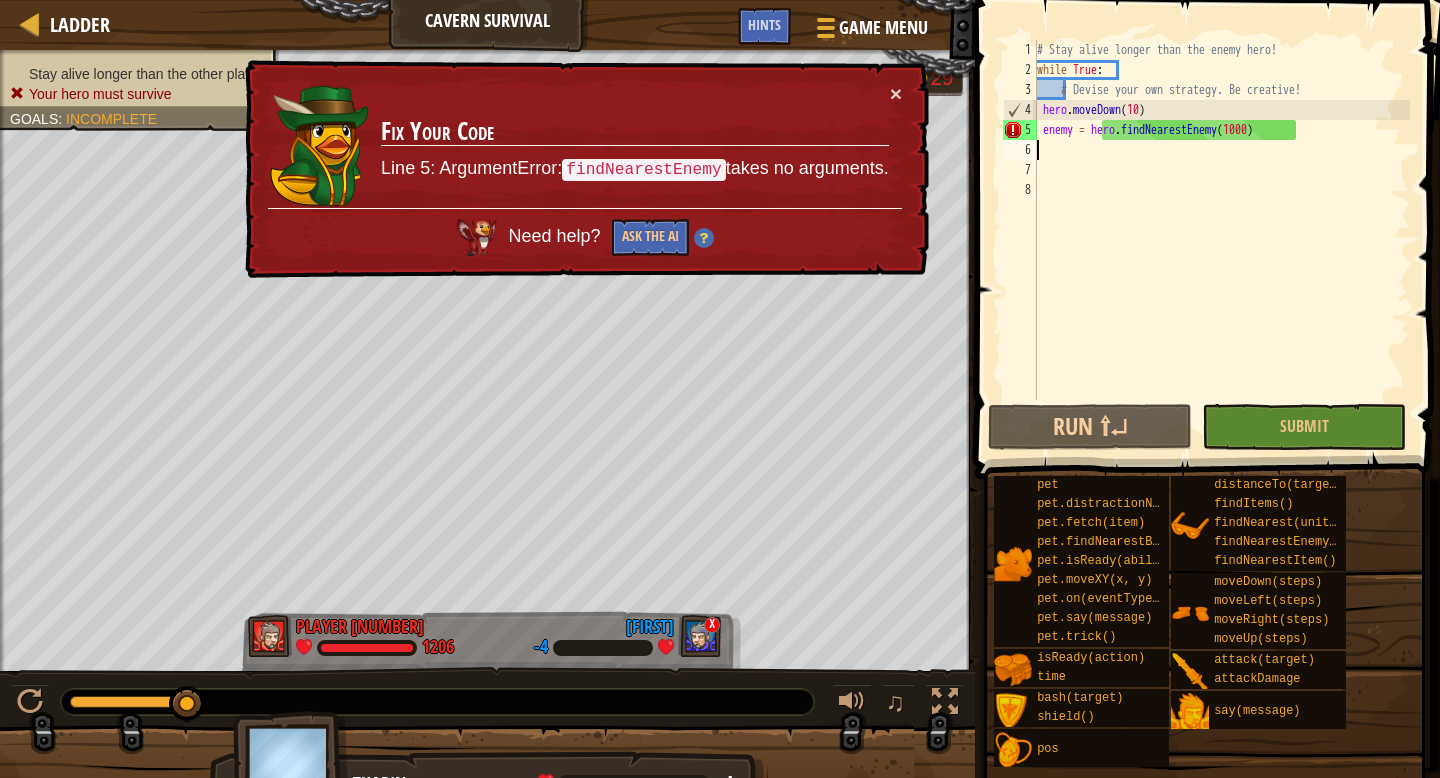 scroll, scrollTop: 9, scrollLeft: 4, axis: both 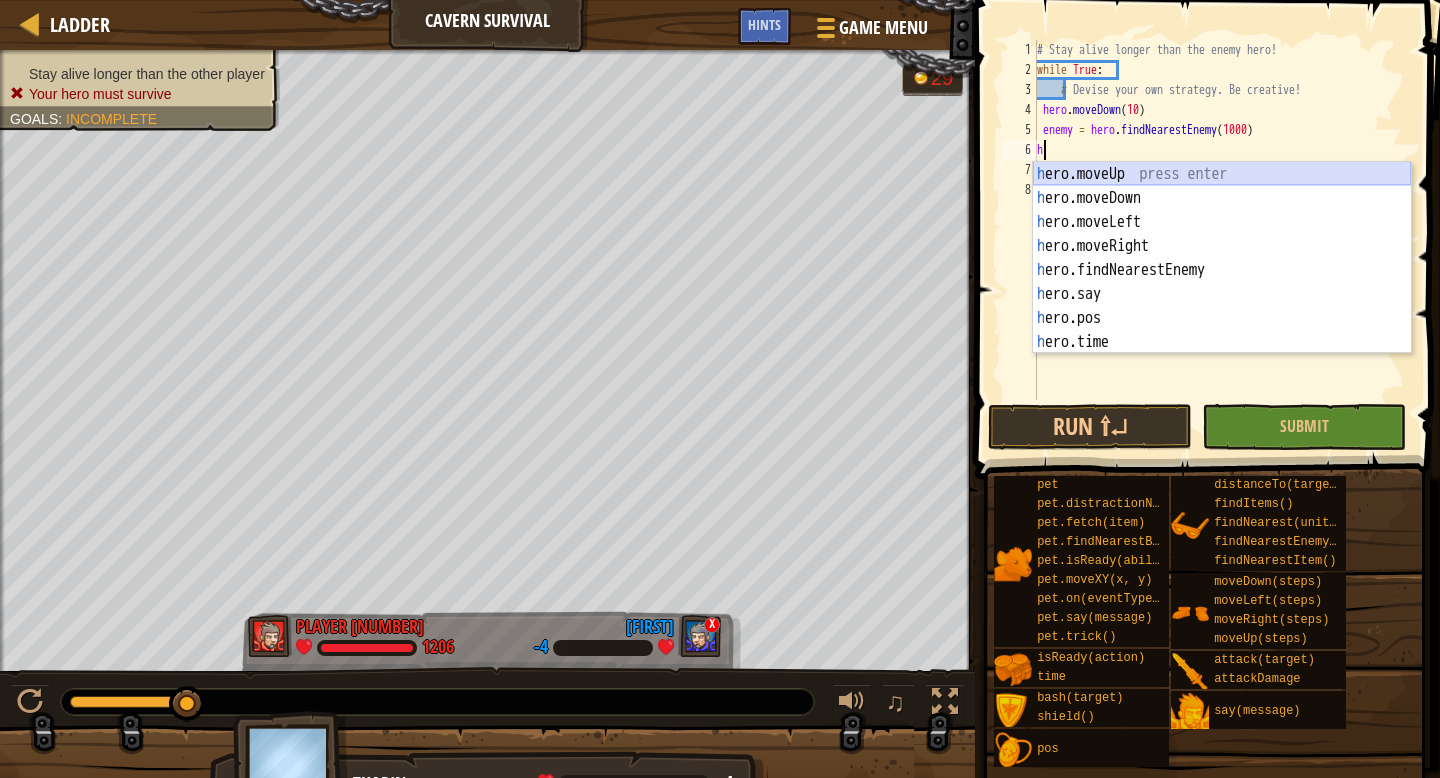 click on "h ero.moveUp press enter h ero.moveDown press enter h ero.moveLeft press enter h ero.moveRight press enter h ero.findNearestEnemy press enter h ero.say press enter h ero.pos press enter h ero.time press enter h ero.shield press enter" at bounding box center [1222, 282] 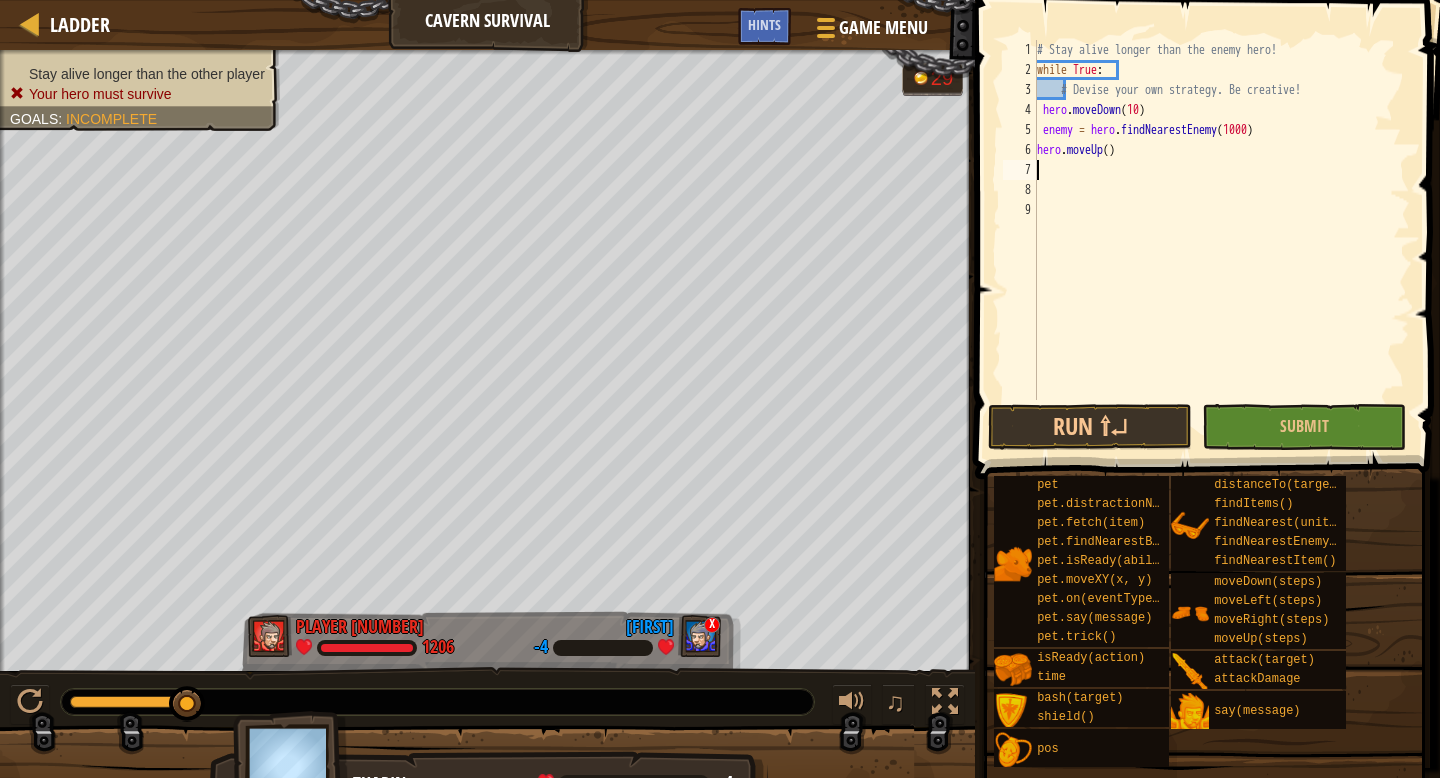 click on "# Stay alive longer than the enemy hero! while True : # Devise your own strategy. Be creative! hero . moveDown ( 10 ) enemy = hero . findNearestEnemy ( 1000 ) hero . moveUp ()" at bounding box center (1221, 240) 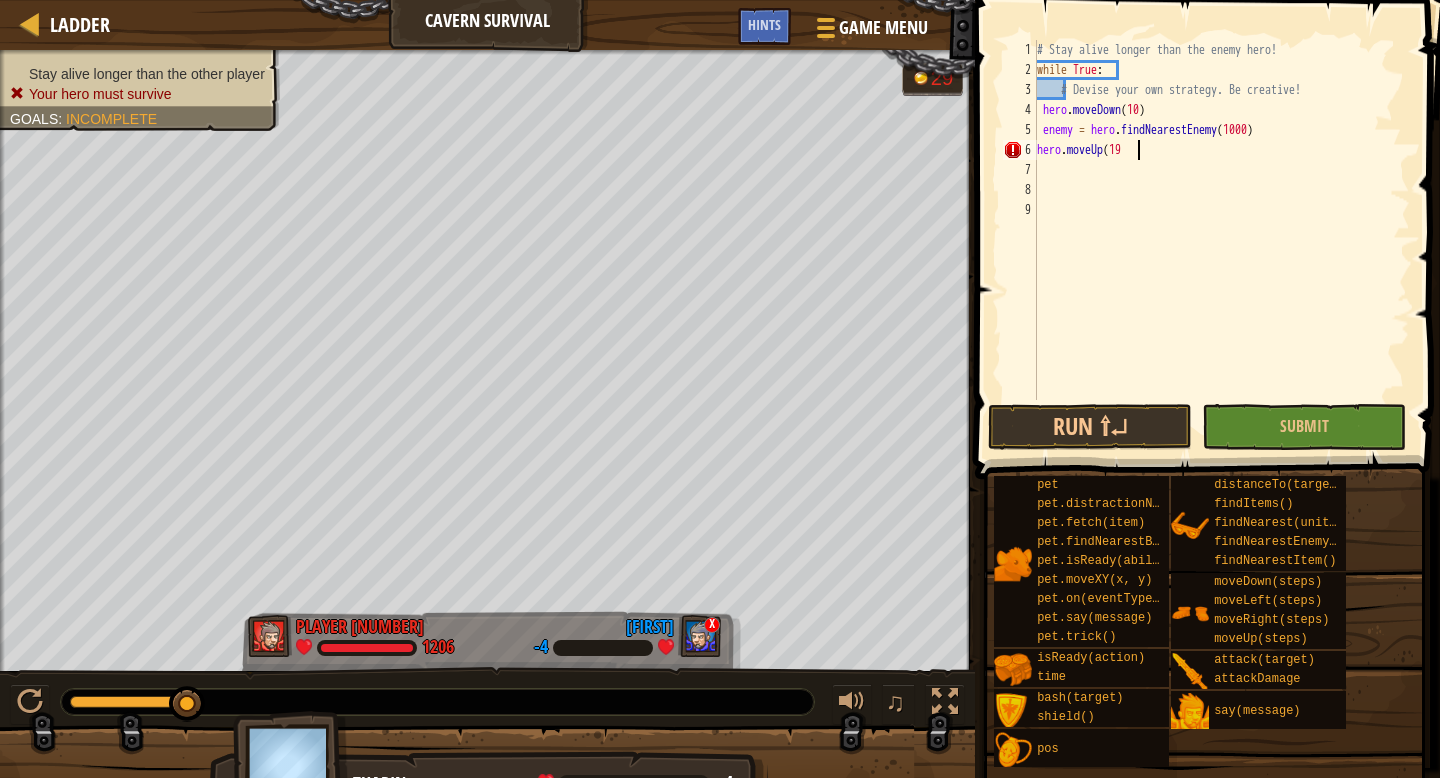 scroll, scrollTop: 9, scrollLeft: 7, axis: both 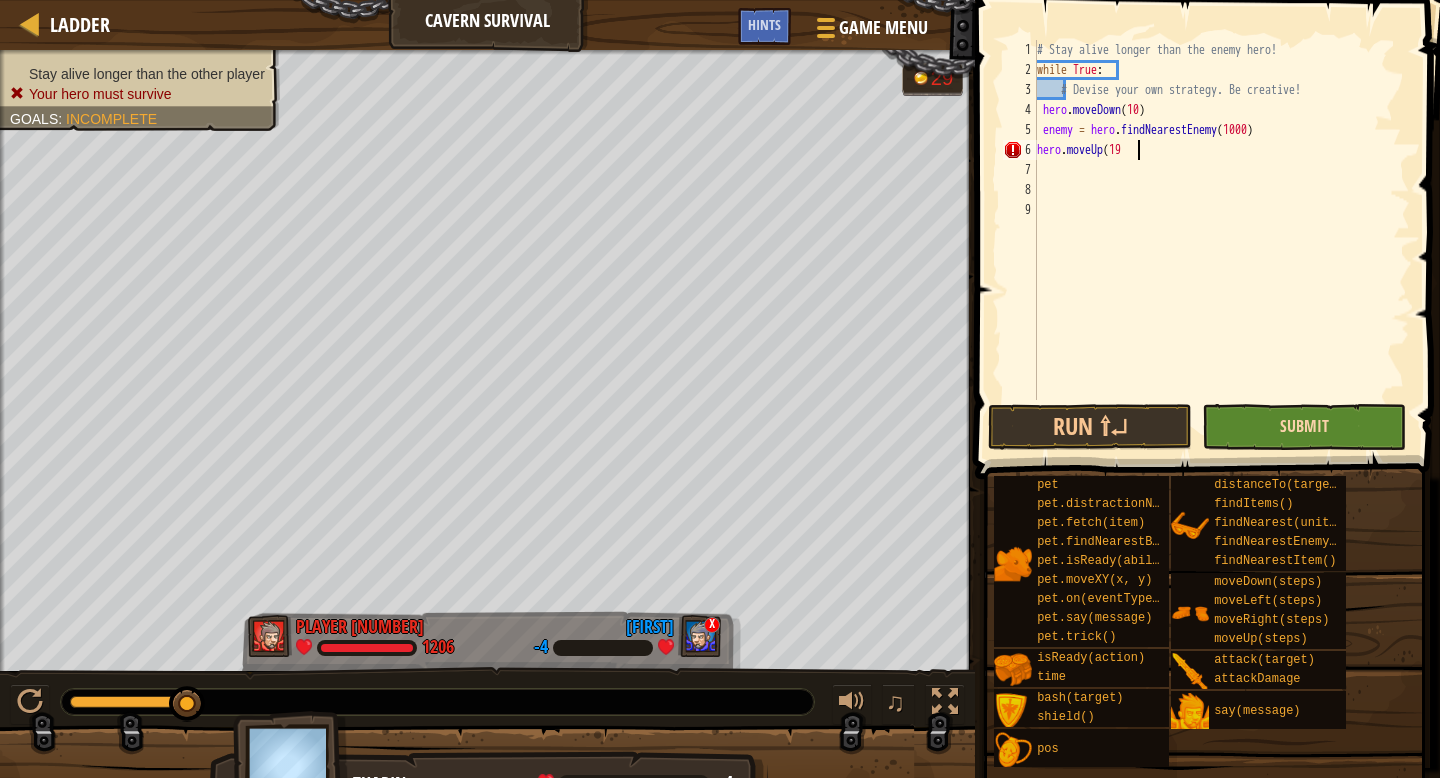 type on "hero.moveUp(19" 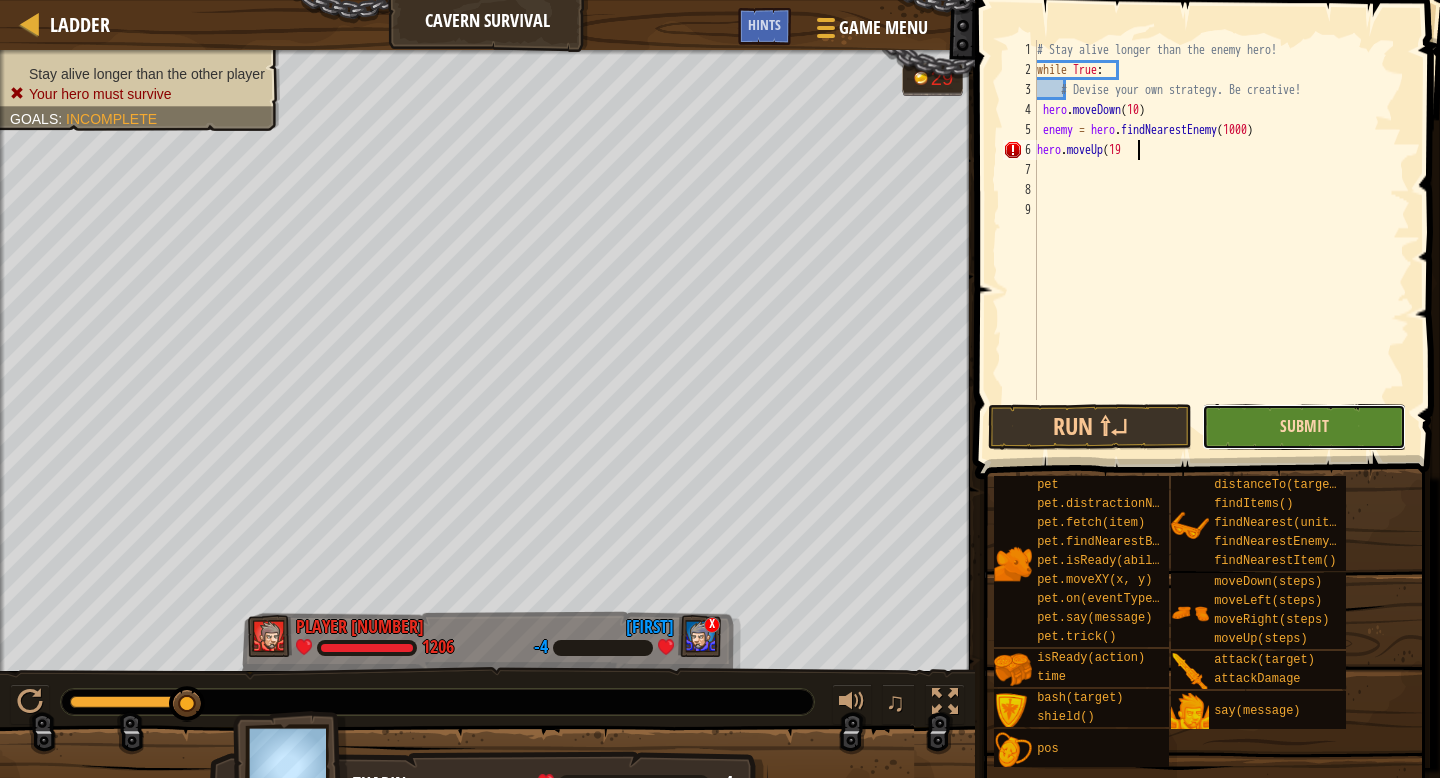 click on "Submit" at bounding box center [1304, 426] 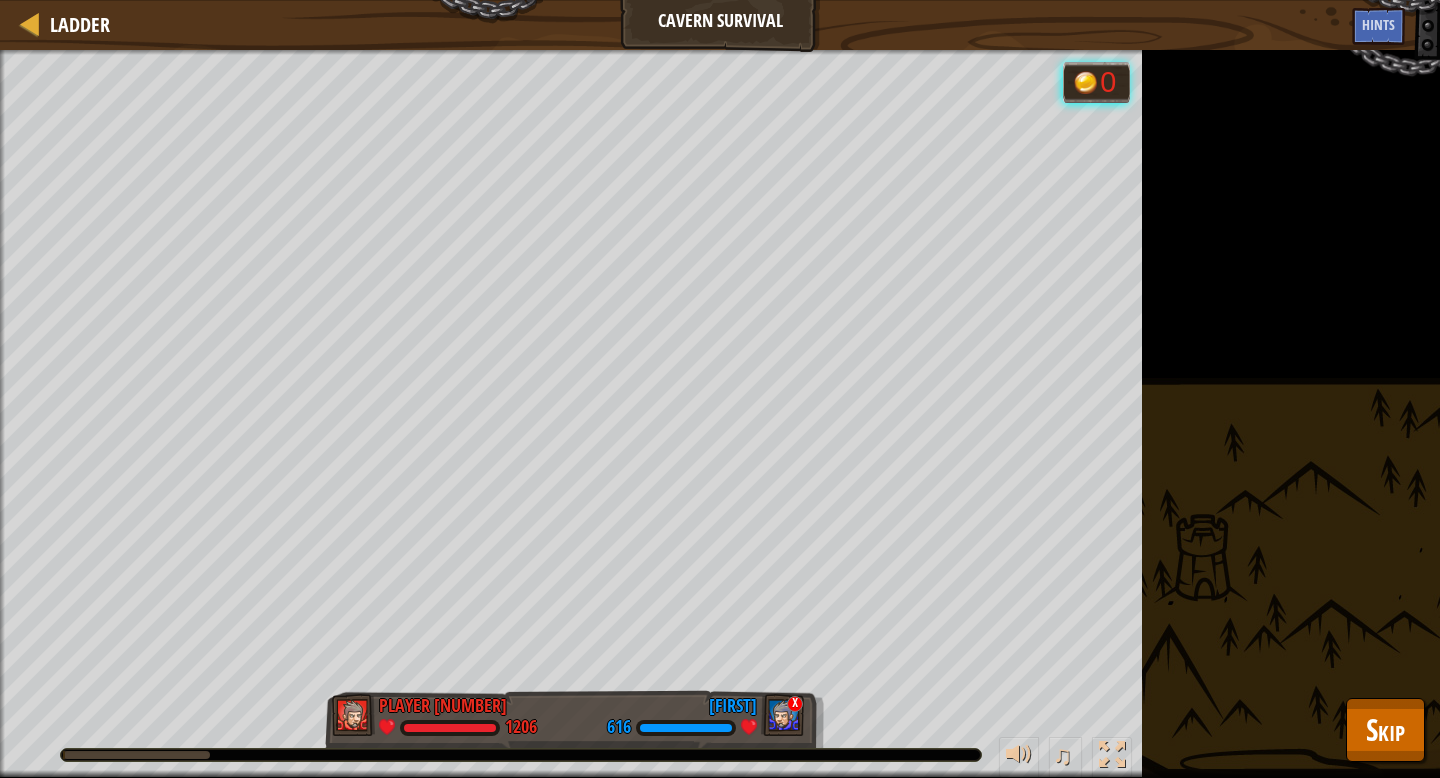 click on "Stay alive longer than the other player Your hero must survive Goals : Running... 0 Player [NUMBER] [NUMBER] x [FIRST] [NUMBER] ♫ [FIRST] [NUMBER] x: [NUMBER] y: [NUMBER] x: [NUMBER] y: [NUMBER]" at bounding box center (720, 414) 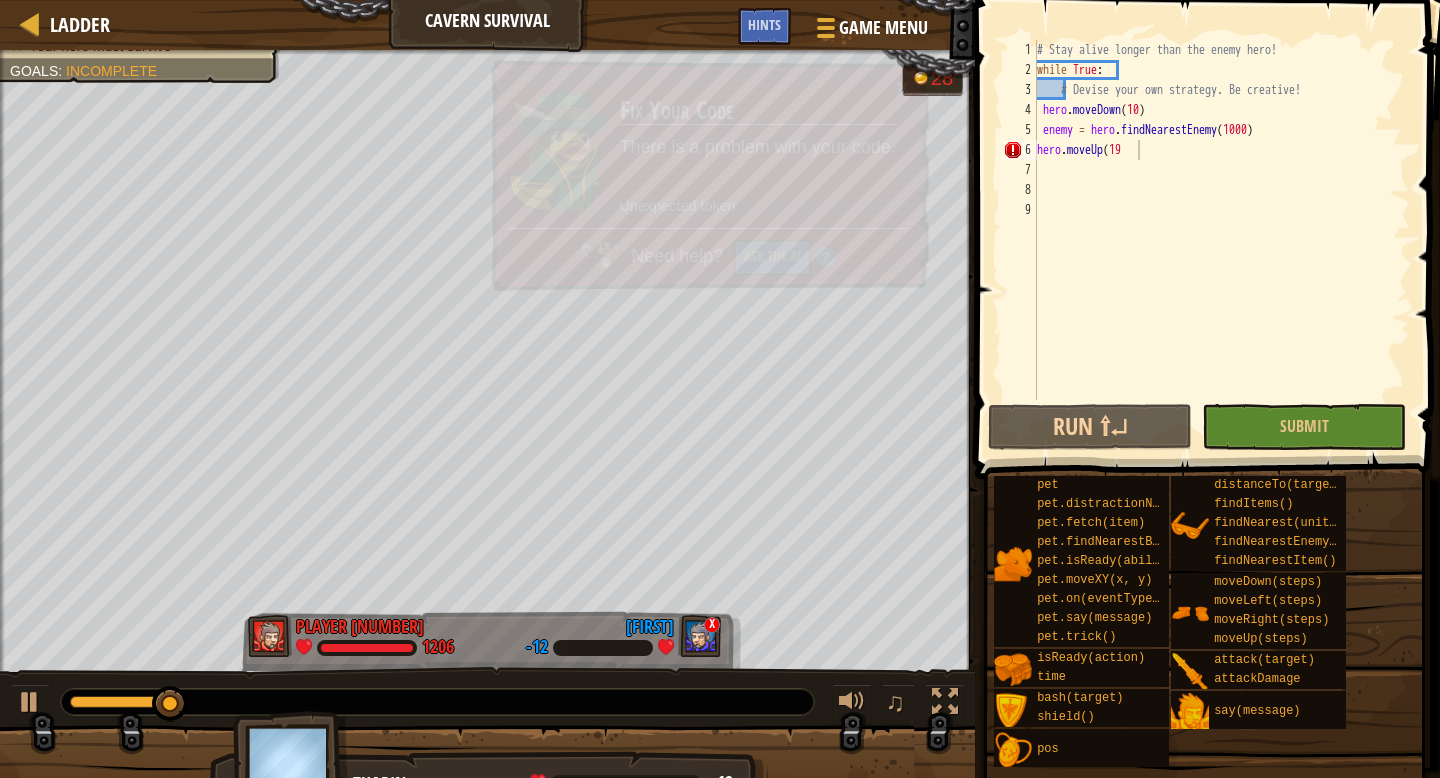 drag, startPoint x: 1143, startPoint y: 367, endPoint x: 992, endPoint y: 344, distance: 152.74161 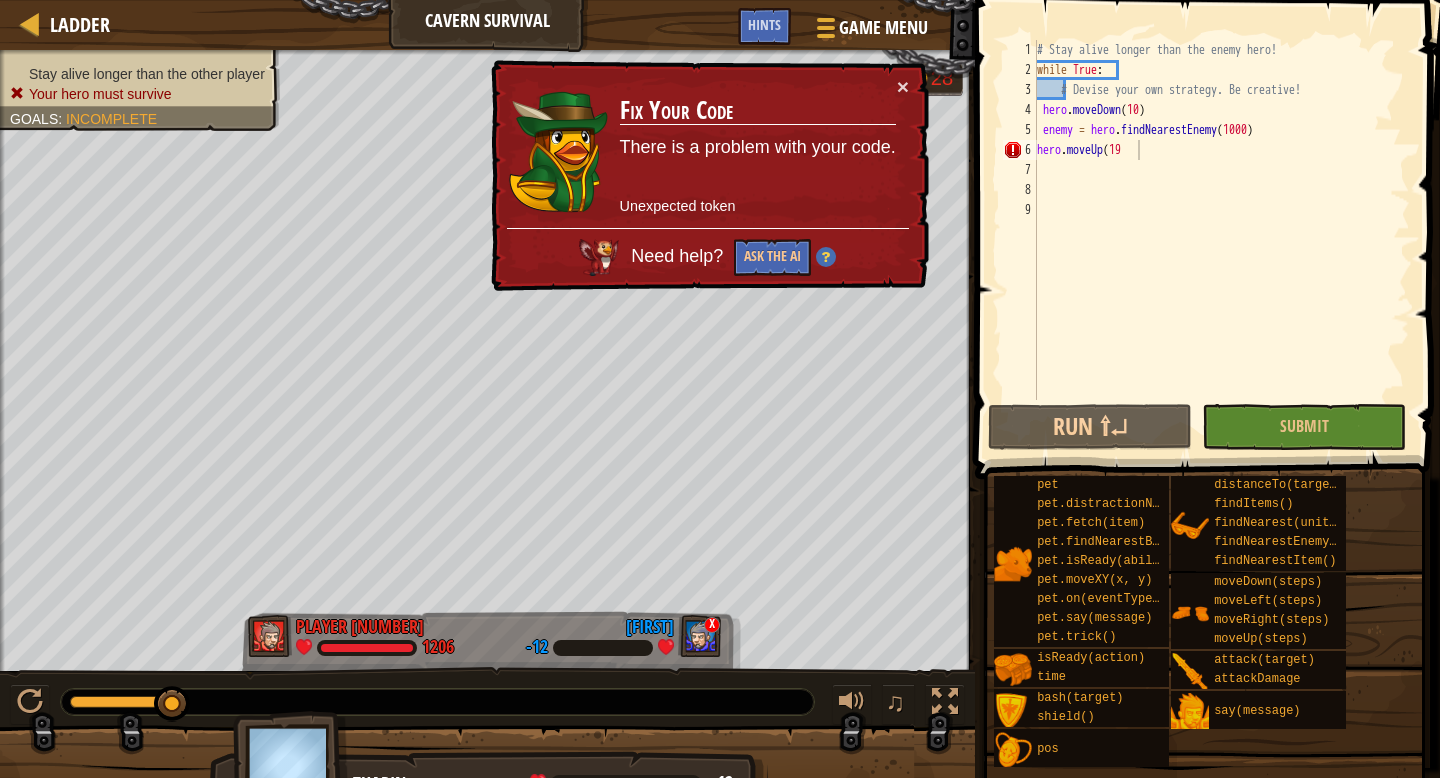 click at bounding box center [1209, 211] 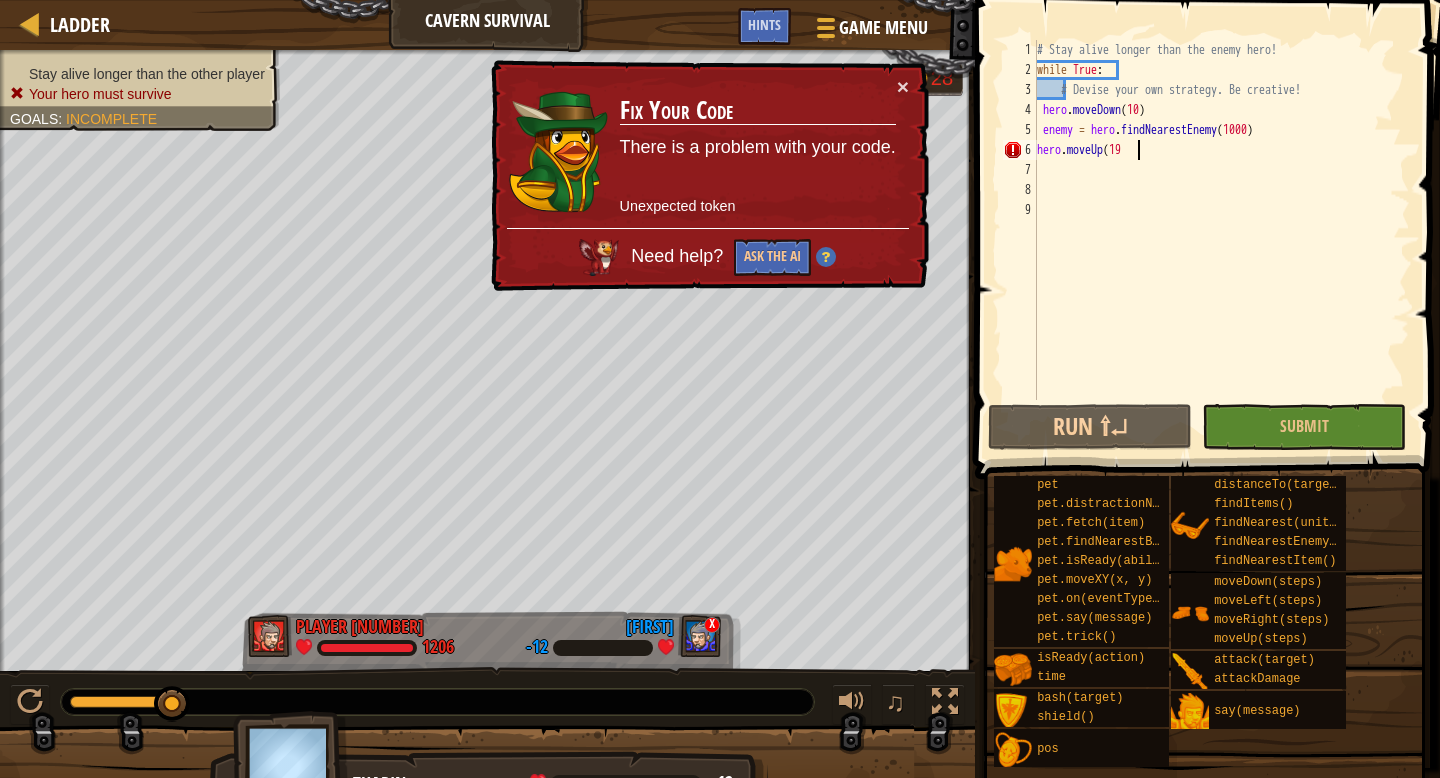 click at bounding box center (1209, 211) 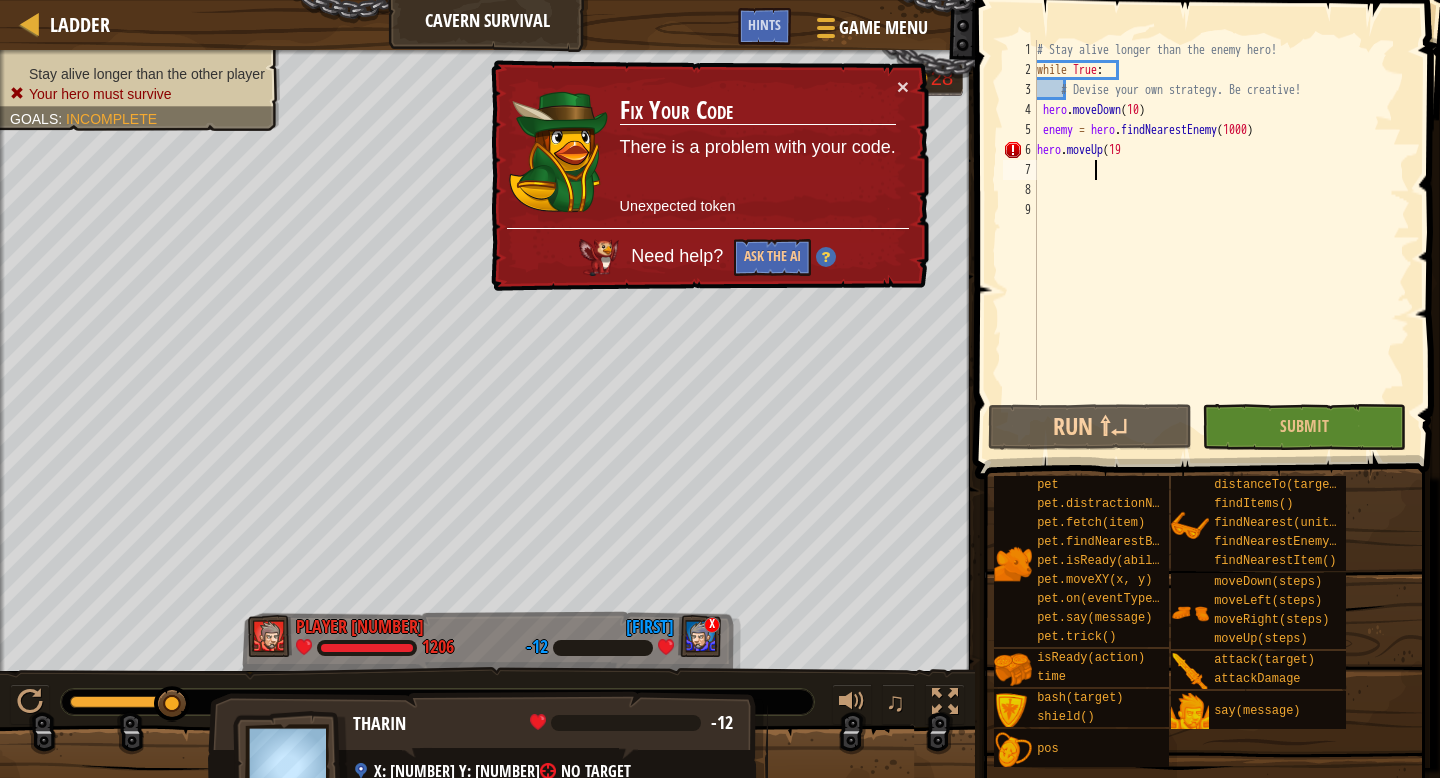 scroll, scrollTop: 9, scrollLeft: 1, axis: both 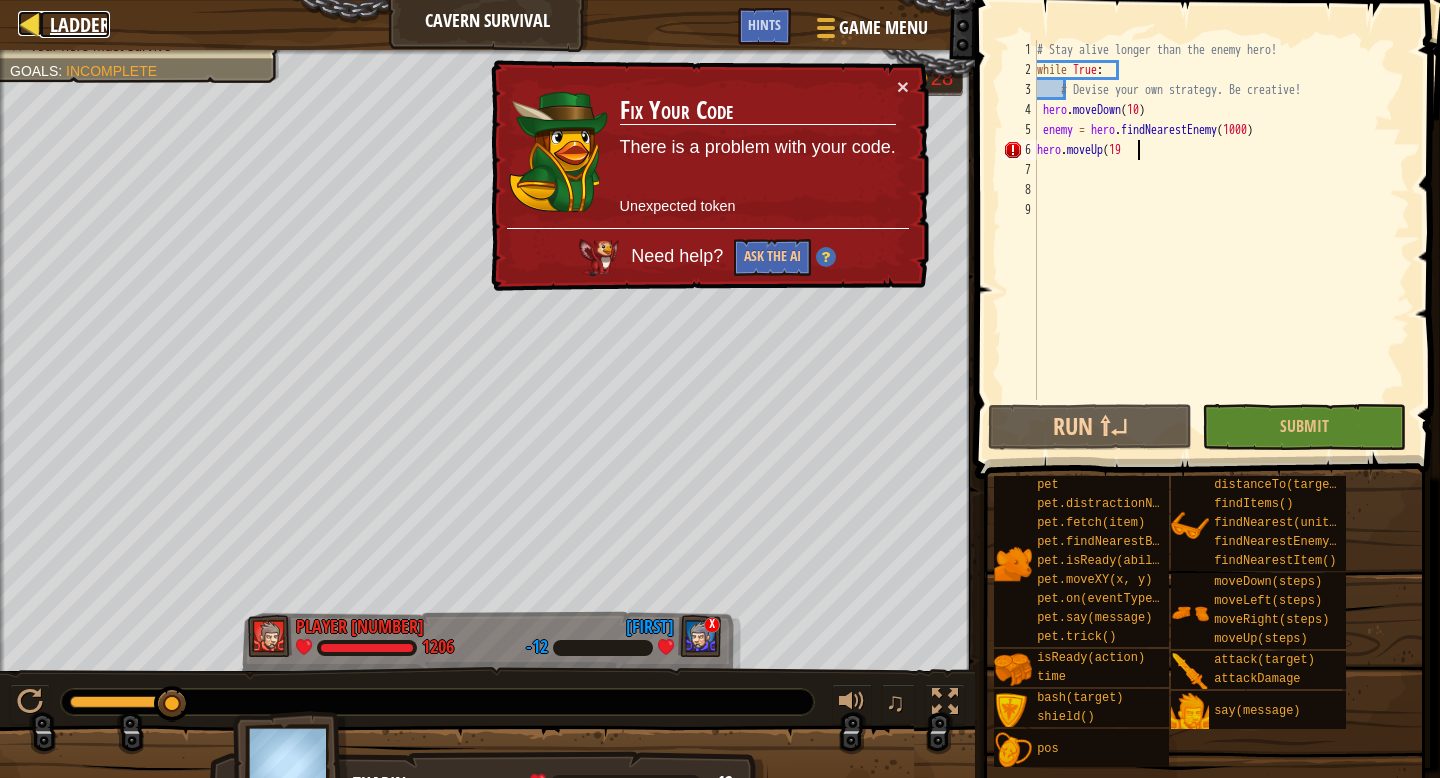 click on "Ladder" at bounding box center (80, 24) 